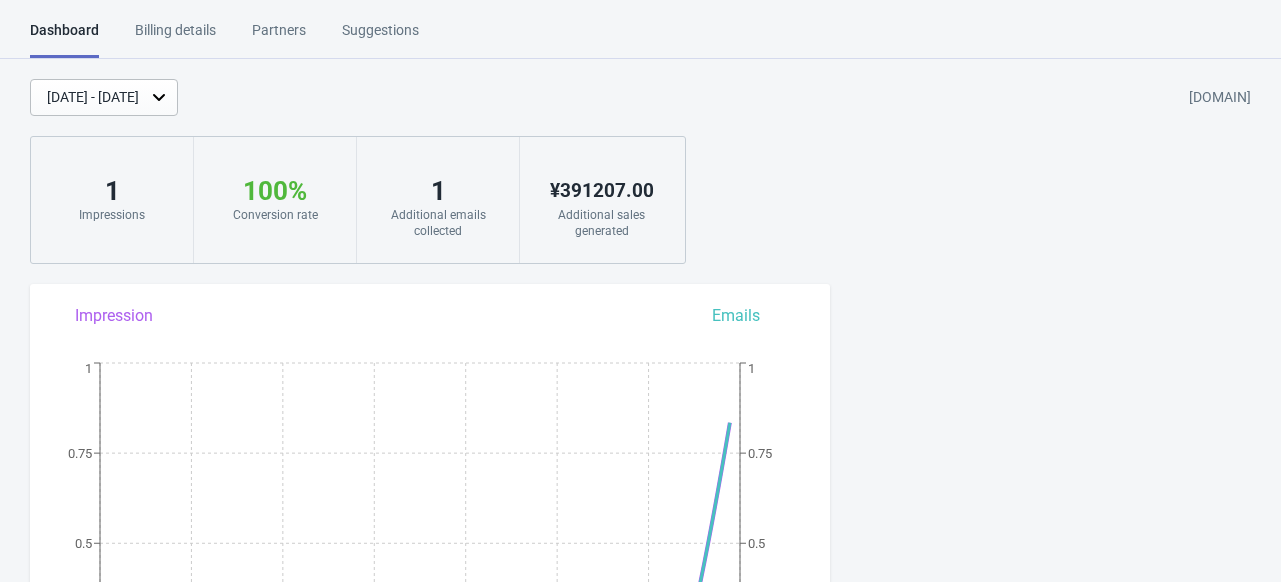 scroll, scrollTop: 0, scrollLeft: 0, axis: both 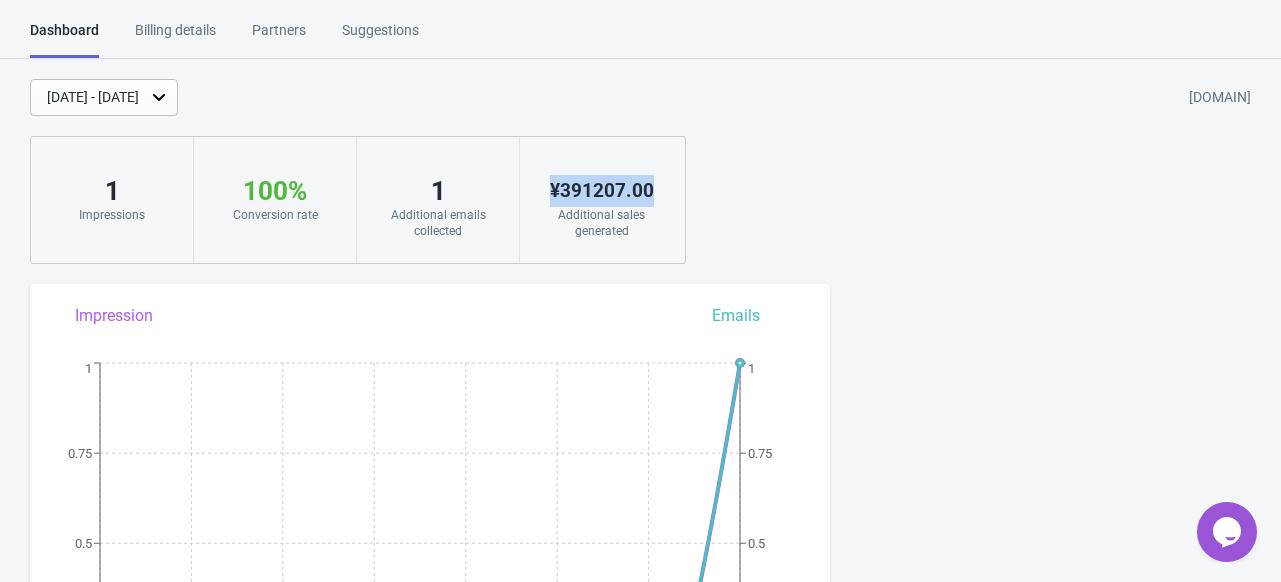 drag, startPoint x: 546, startPoint y: 193, endPoint x: 679, endPoint y: 201, distance: 133.24039 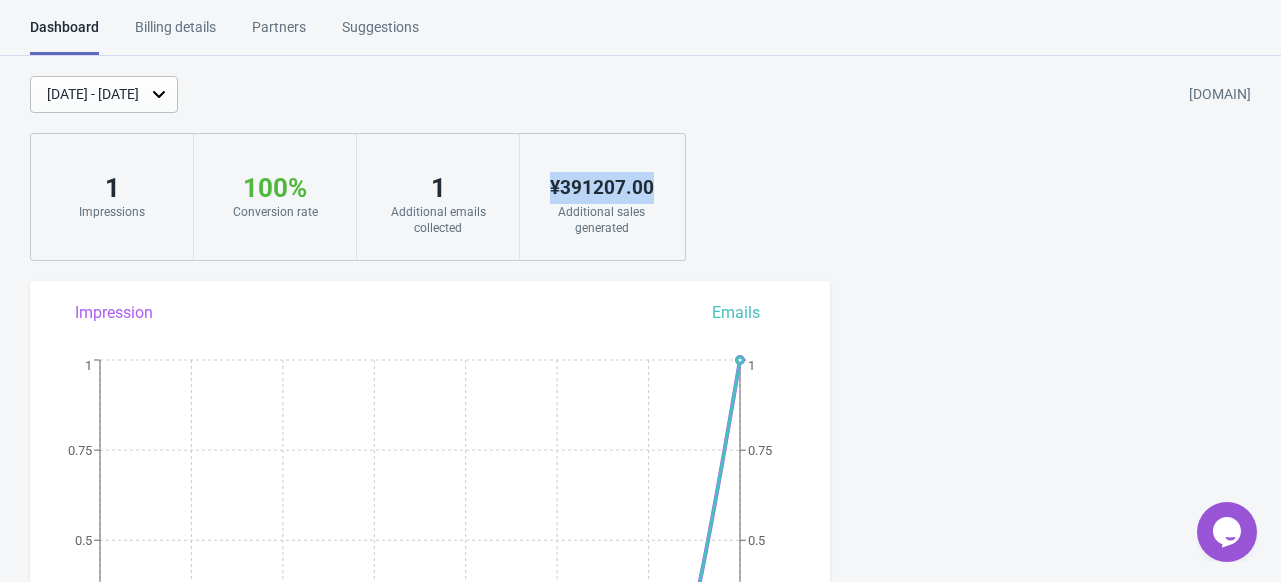 scroll, scrollTop: 0, scrollLeft: 0, axis: both 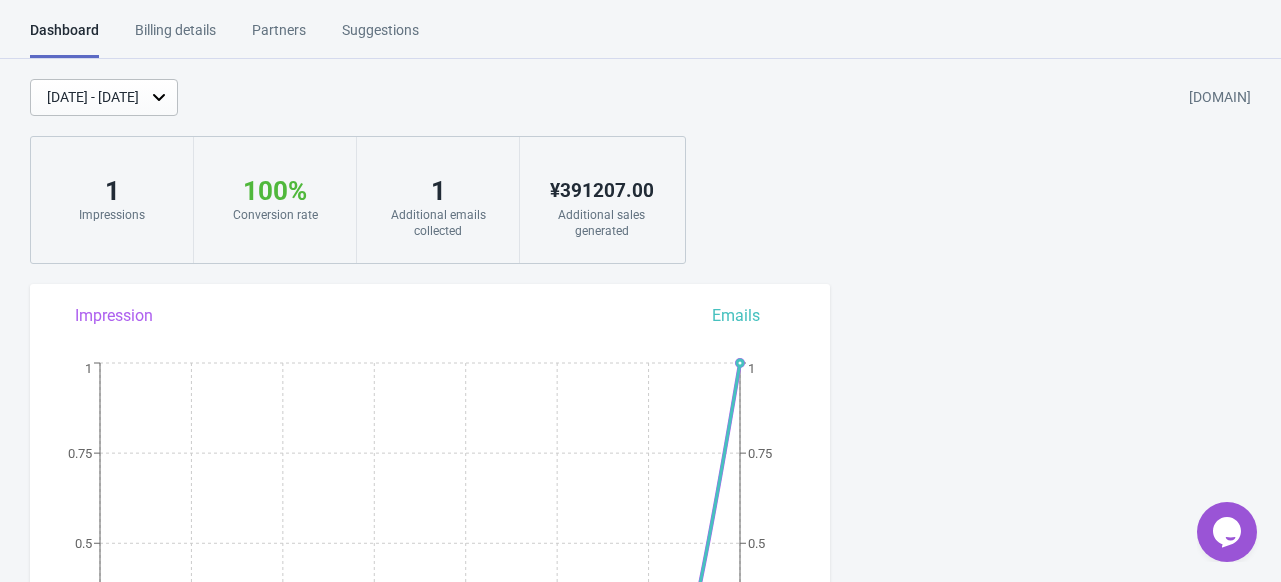 click on "[DATE] - [DATE] [DOMAIN] [NUMBER] [PERCENTAGE] [YOUR_WIDGET] [CONVERSION_RATE] [HIGHER_THAN_AVERAGE] [CONVERSION_RATE] [ADDITIONAL_EMAILS_COLLECTED] [CURRENCY] [NUMBER] [ADDITIONAL_SALES_GENERATED]" at bounding box center [640, 171] 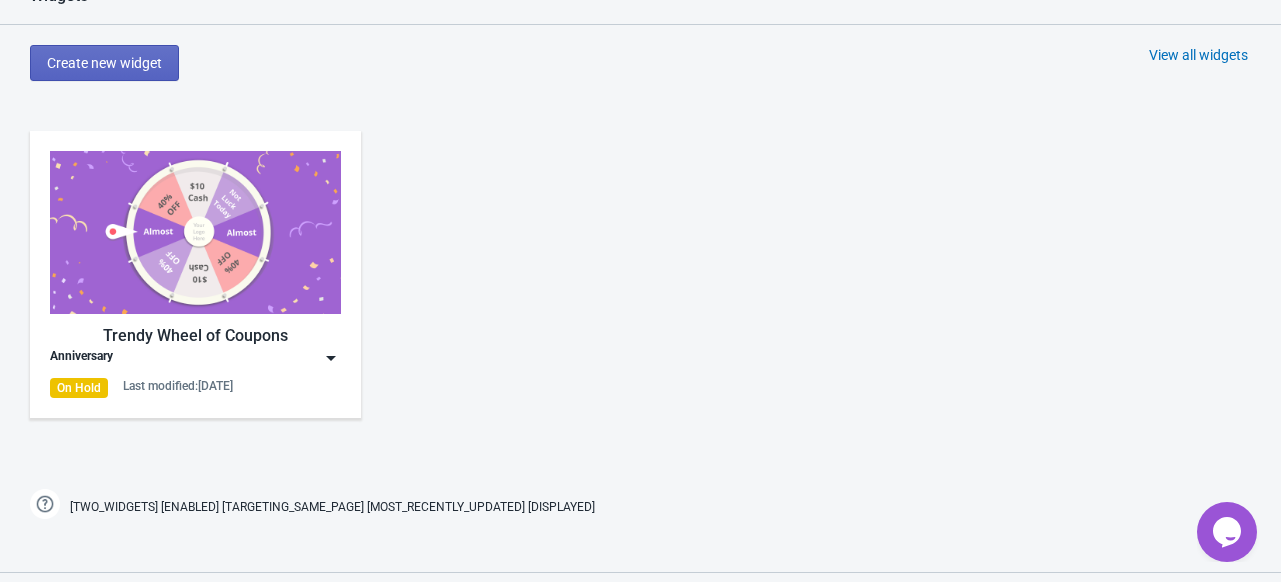 scroll, scrollTop: 900, scrollLeft: 0, axis: vertical 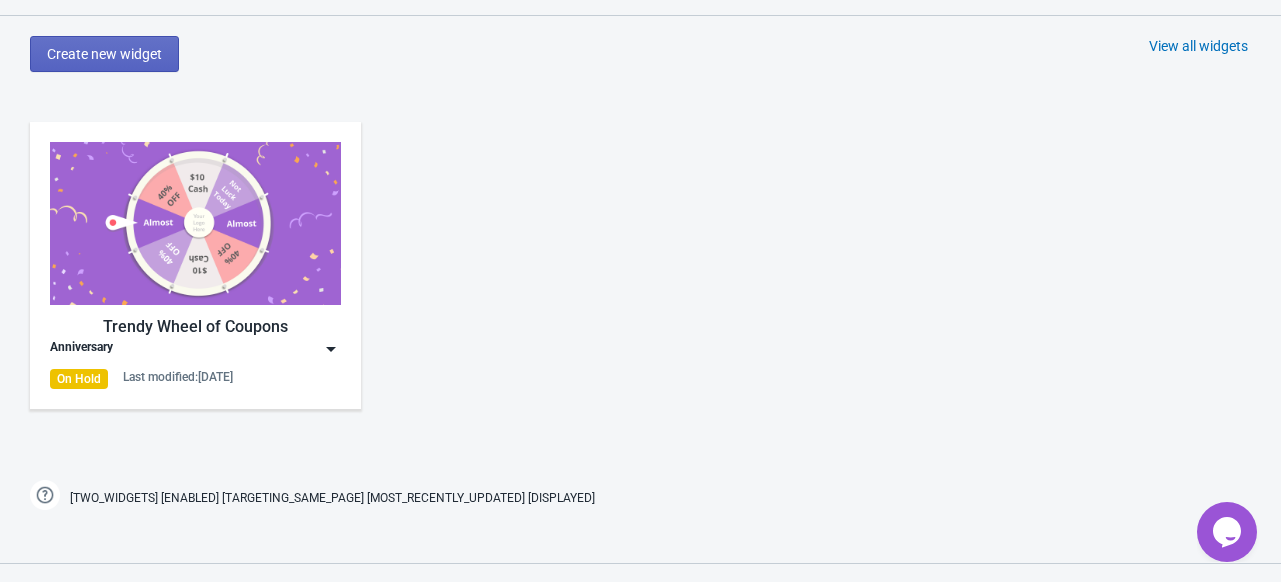 click at bounding box center [195, 223] 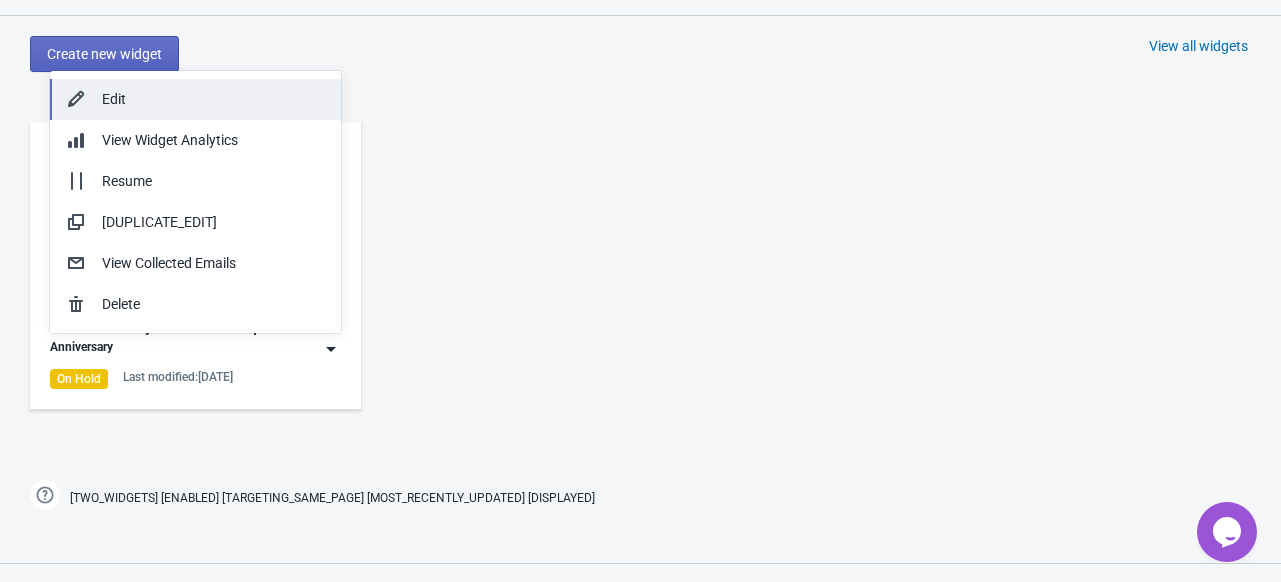 click on "Edit" at bounding box center [195, 99] 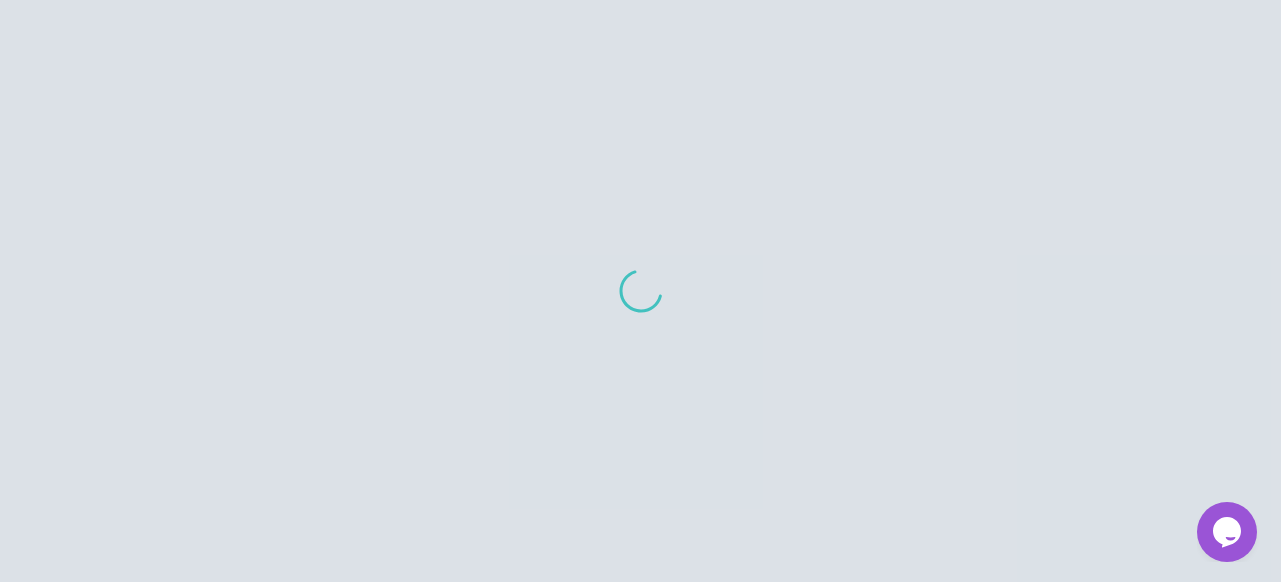 scroll, scrollTop: 0, scrollLeft: 0, axis: both 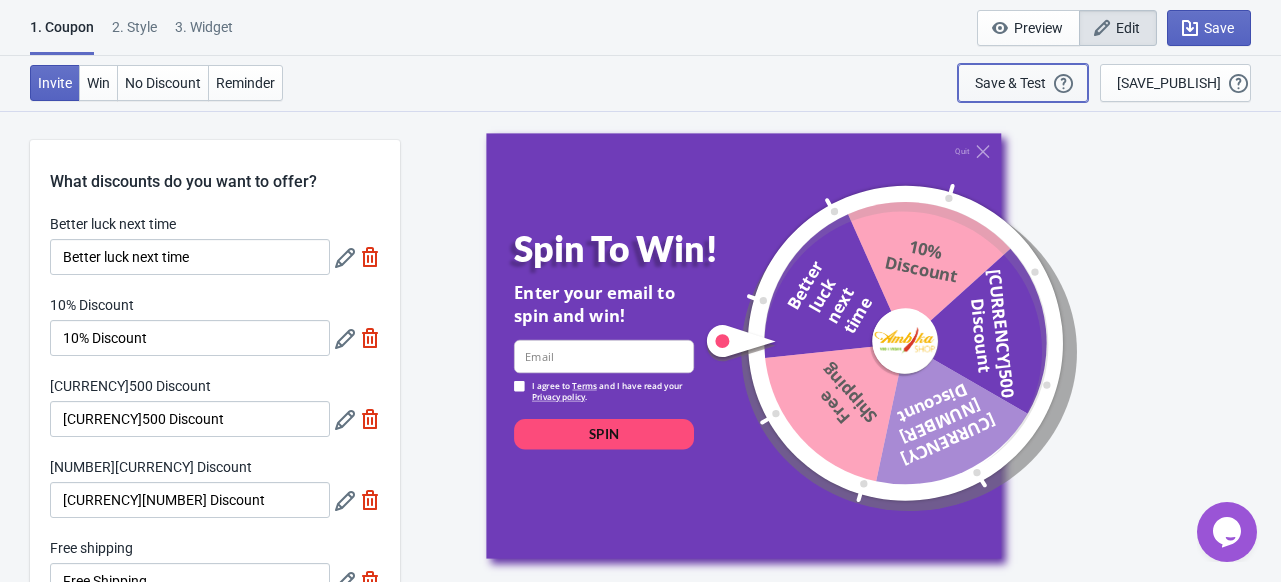 click on "Save & Test Open a Widget Preview of your site so that you can try it out. It will show over and over again on every page view (test mode). Your Widget will NOT be visibile to your visitors until you click “Save & Publish”" at bounding box center [1023, 83] 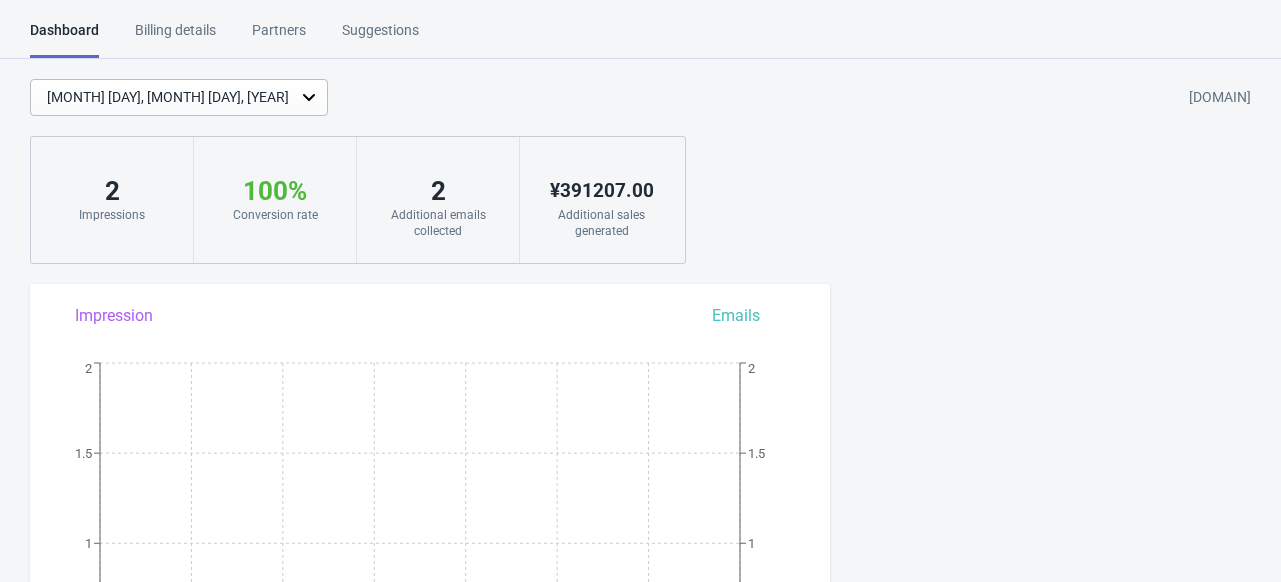 scroll, scrollTop: 0, scrollLeft: 0, axis: both 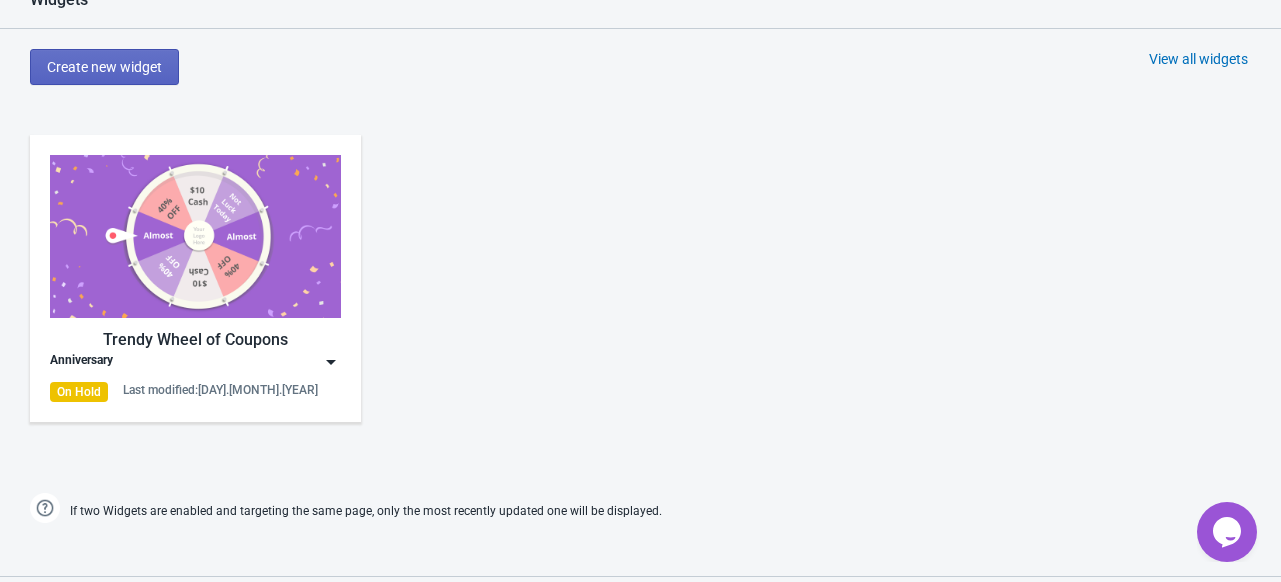 click at bounding box center (195, 236) 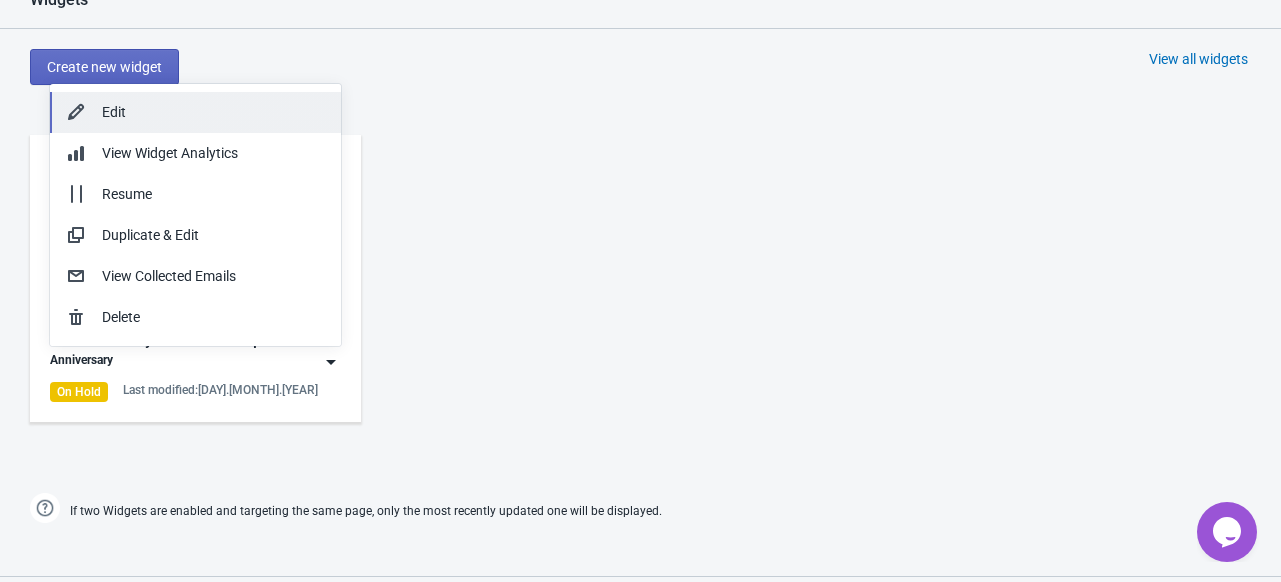 click on "Edit" at bounding box center (213, 112) 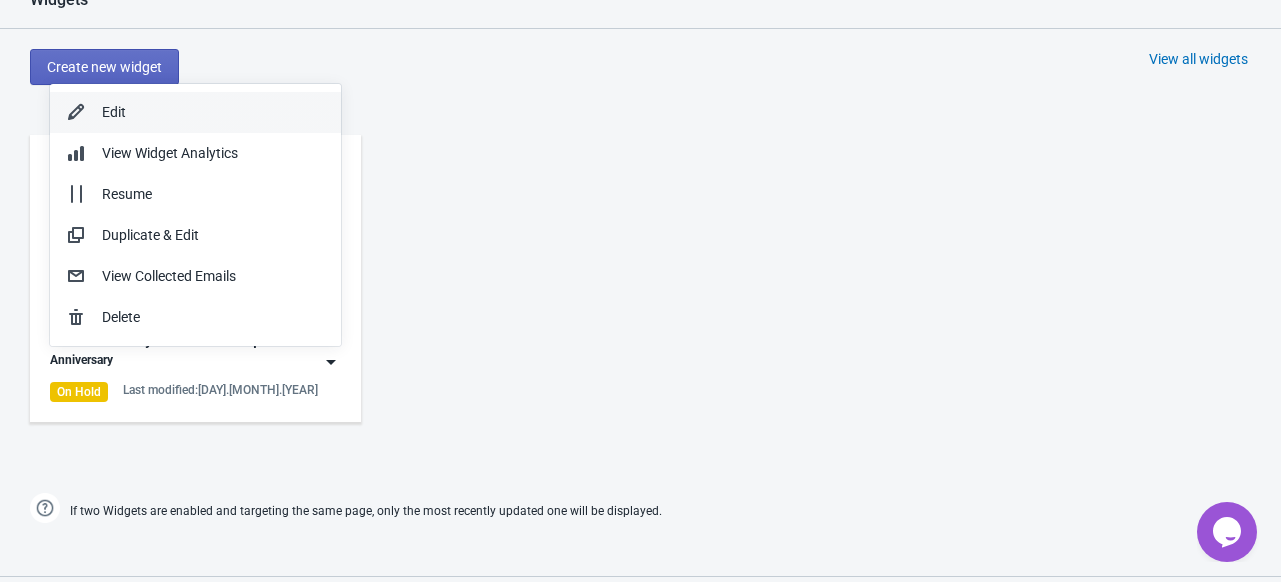 scroll, scrollTop: 0, scrollLeft: 0, axis: both 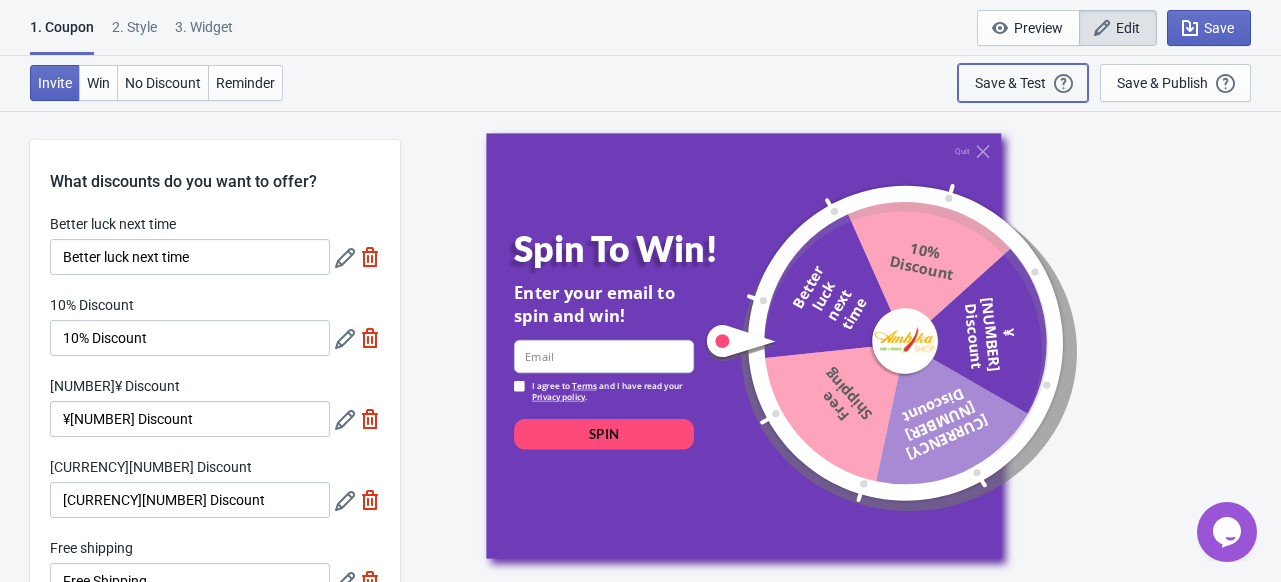 click on "Save & Test" at bounding box center (1010, 83) 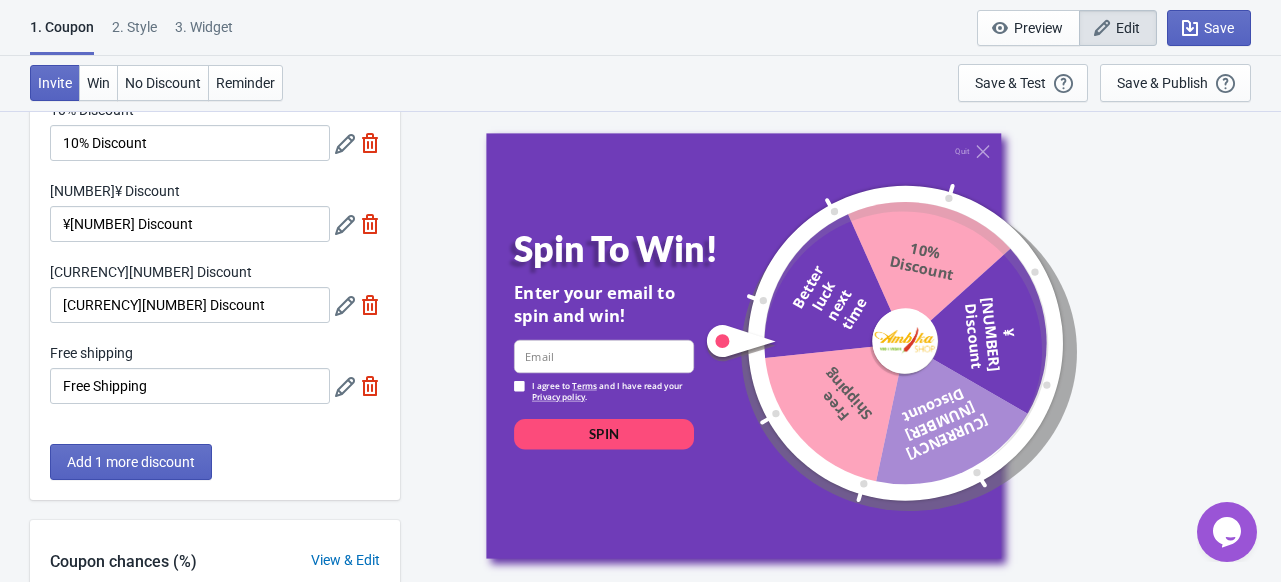 scroll, scrollTop: 194, scrollLeft: 0, axis: vertical 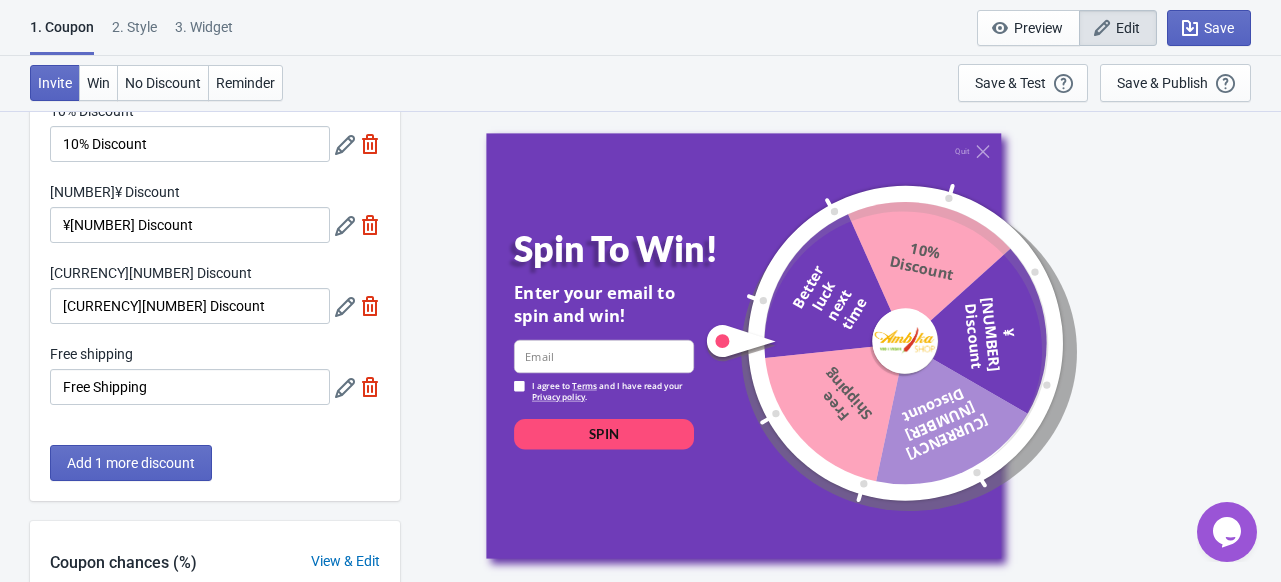 click 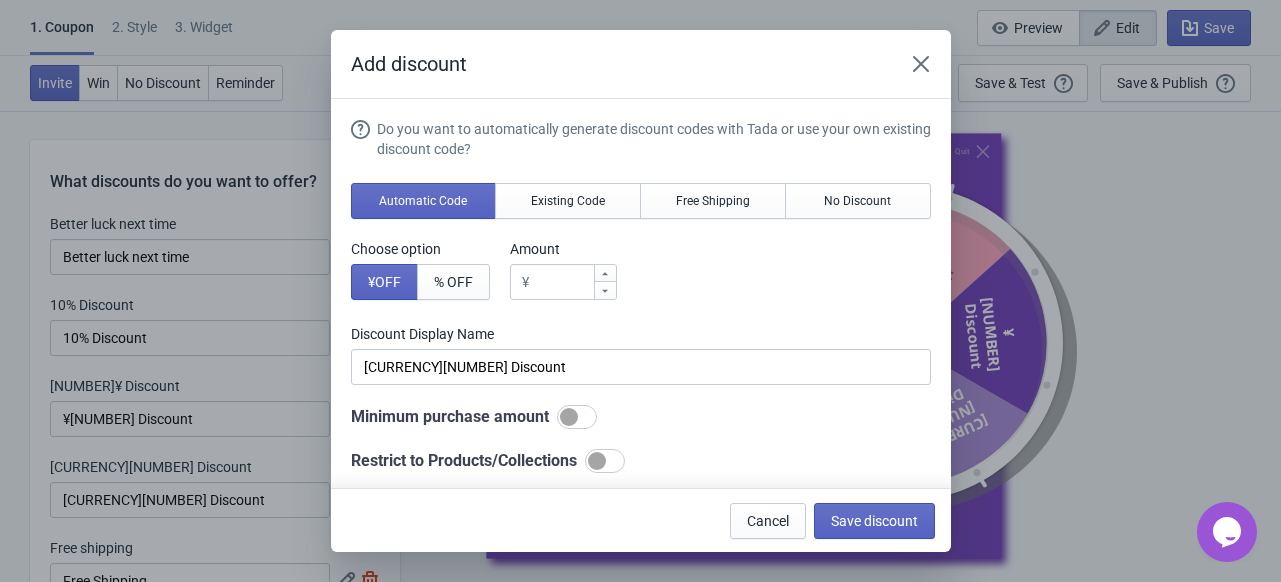 scroll, scrollTop: 0, scrollLeft: 0, axis: both 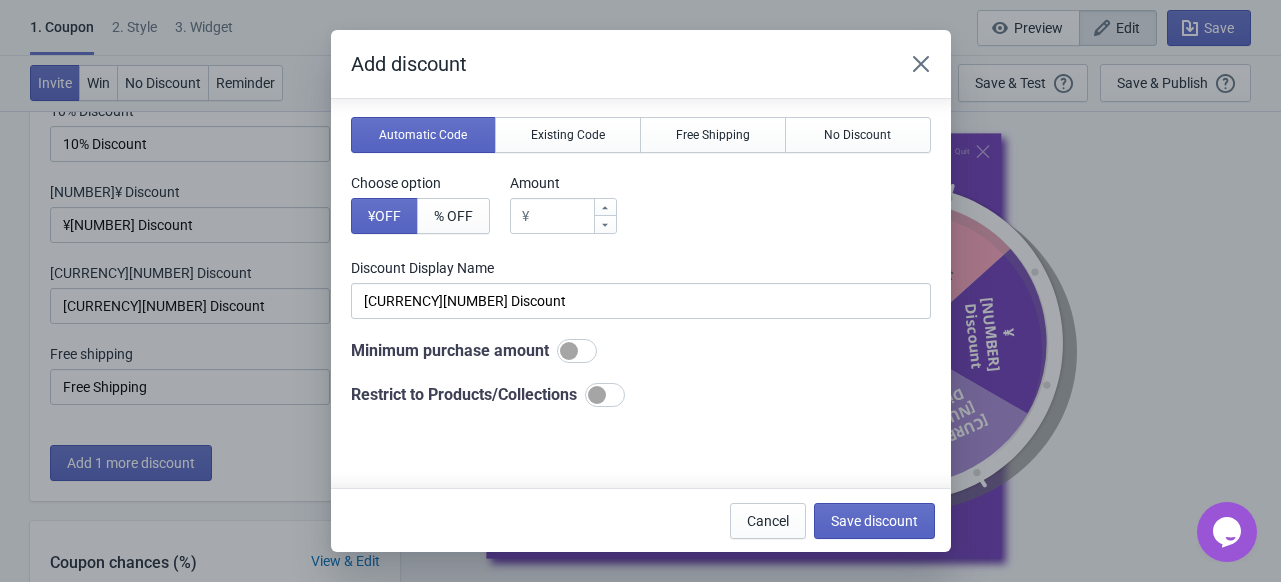 click at bounding box center [577, 351] 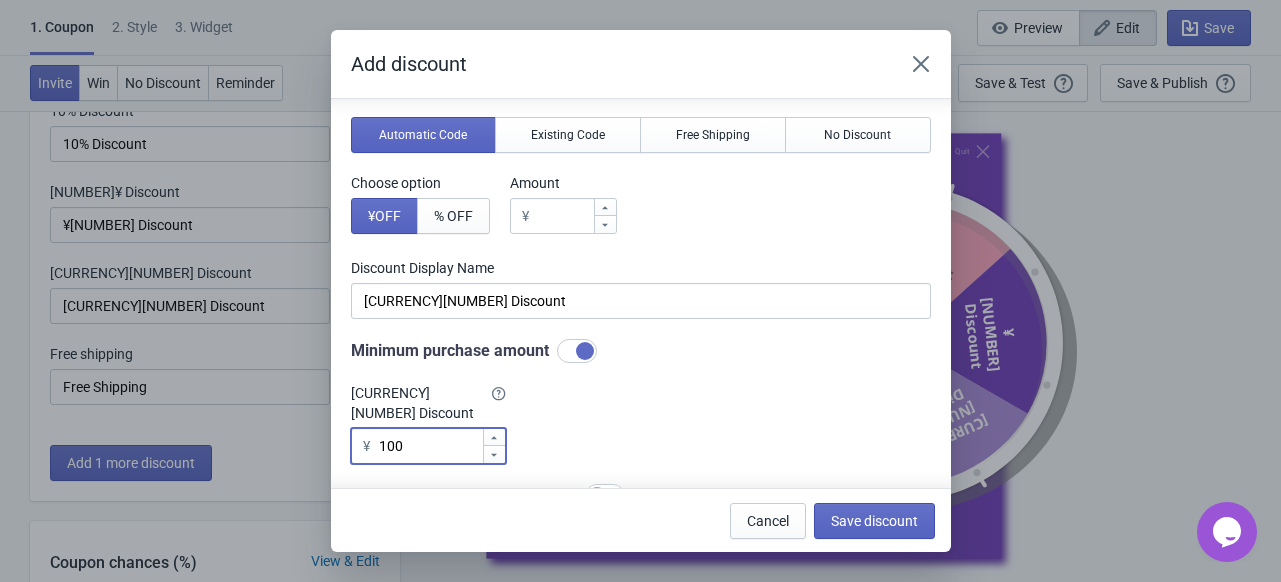 click on "100" at bounding box center [430, 446] 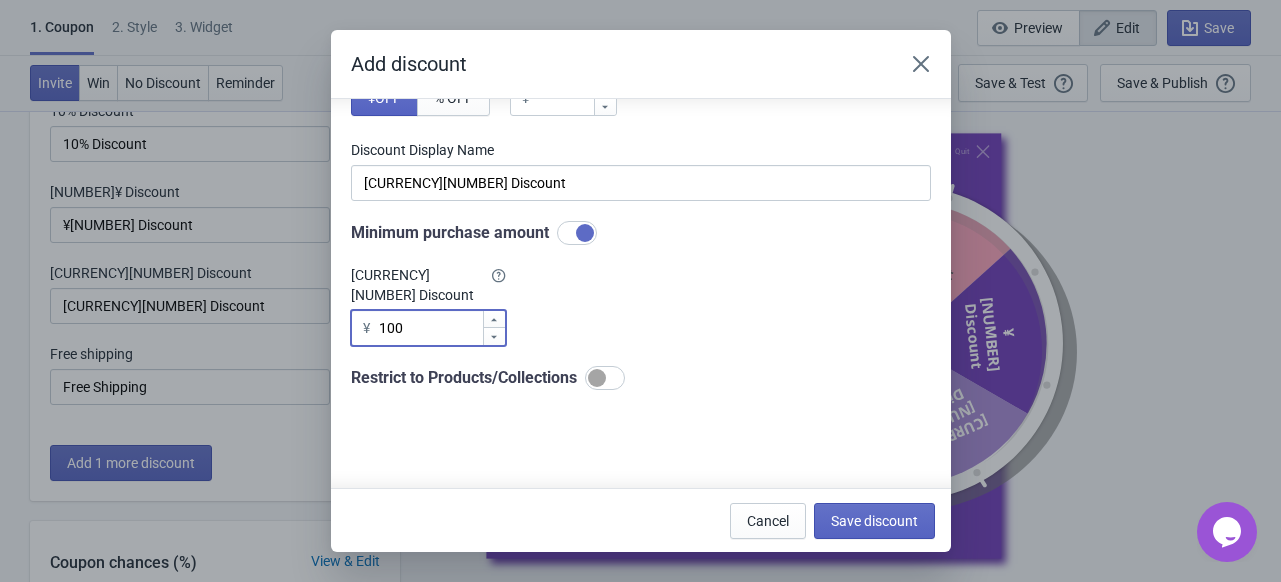 scroll, scrollTop: 184, scrollLeft: 0, axis: vertical 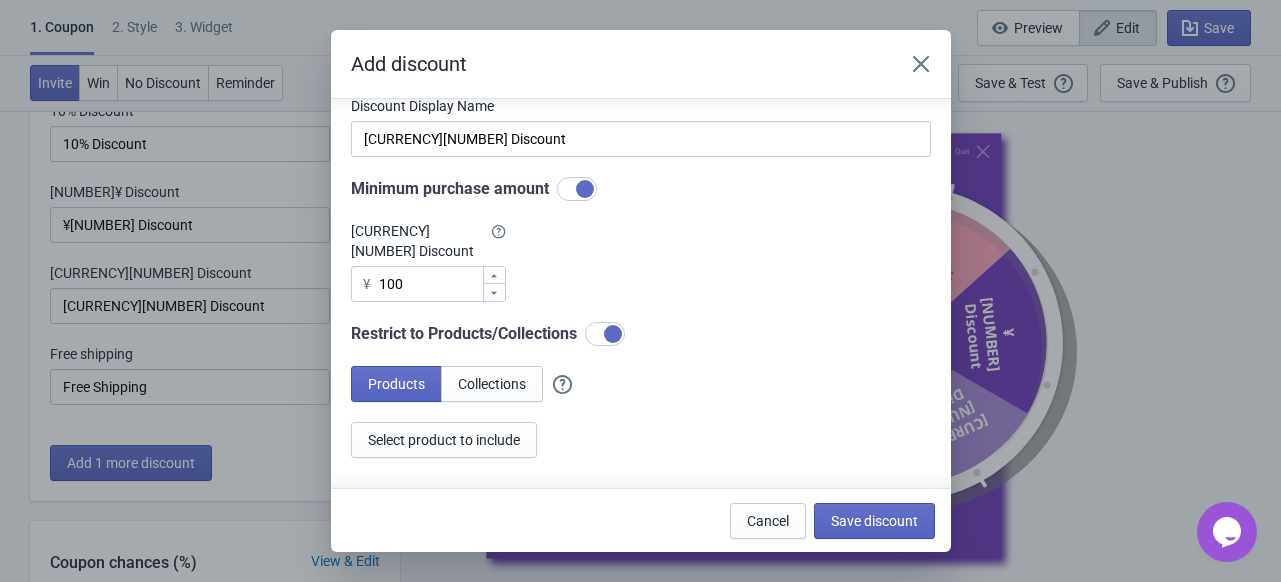 click at bounding box center (613, 334) 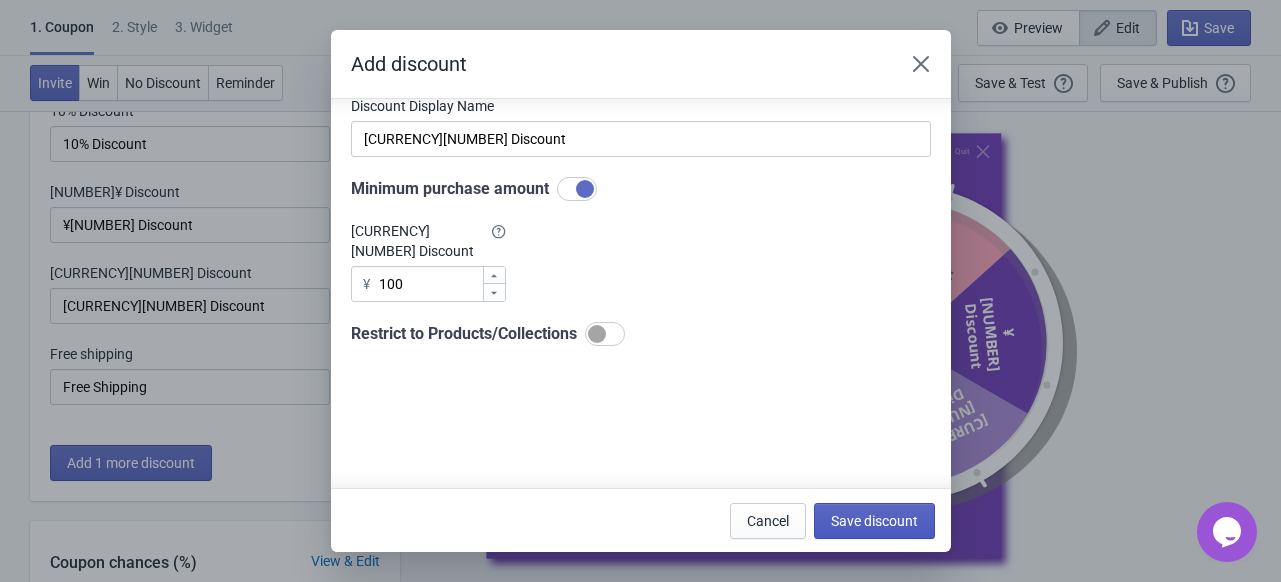 click on "Save discount" at bounding box center [874, 521] 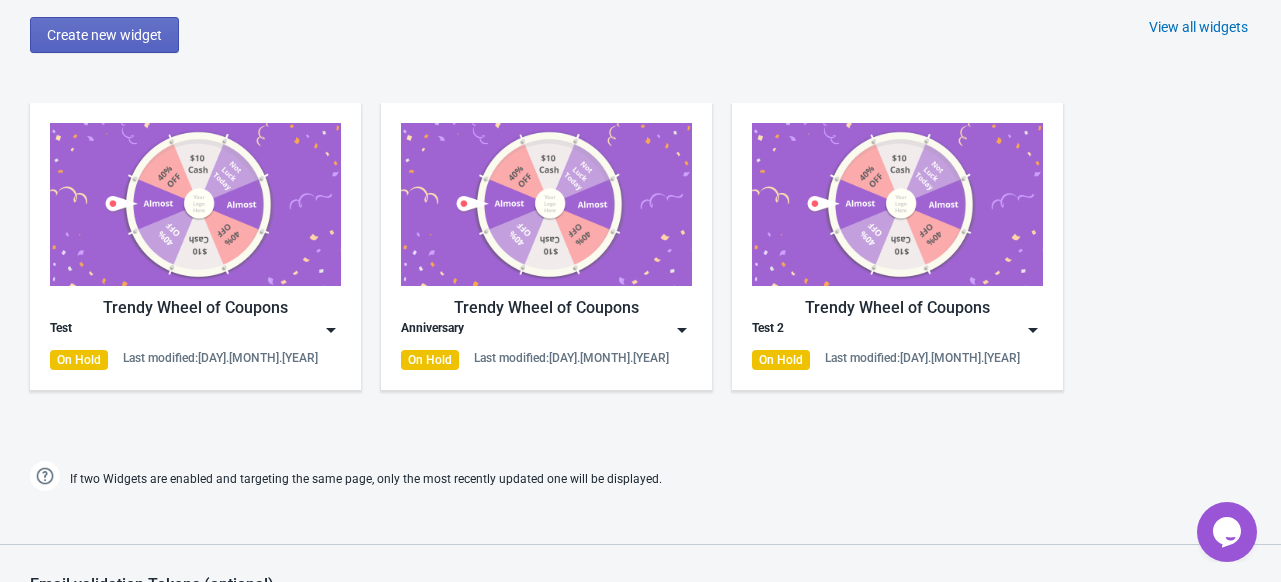 scroll, scrollTop: 920, scrollLeft: 0, axis: vertical 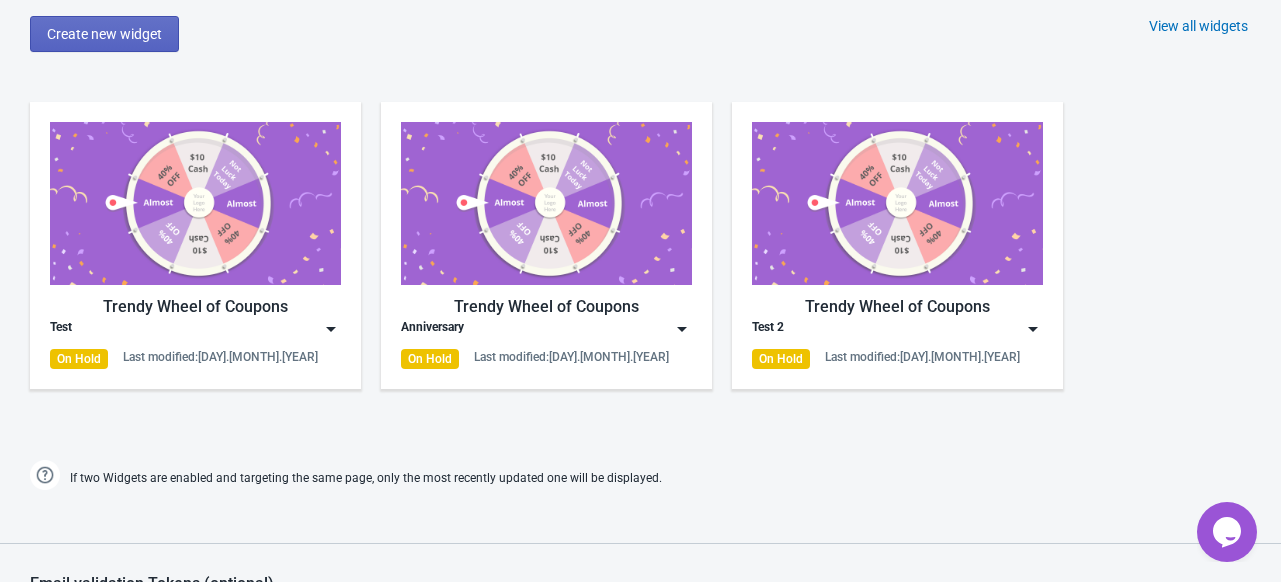 click at bounding box center [897, 203] 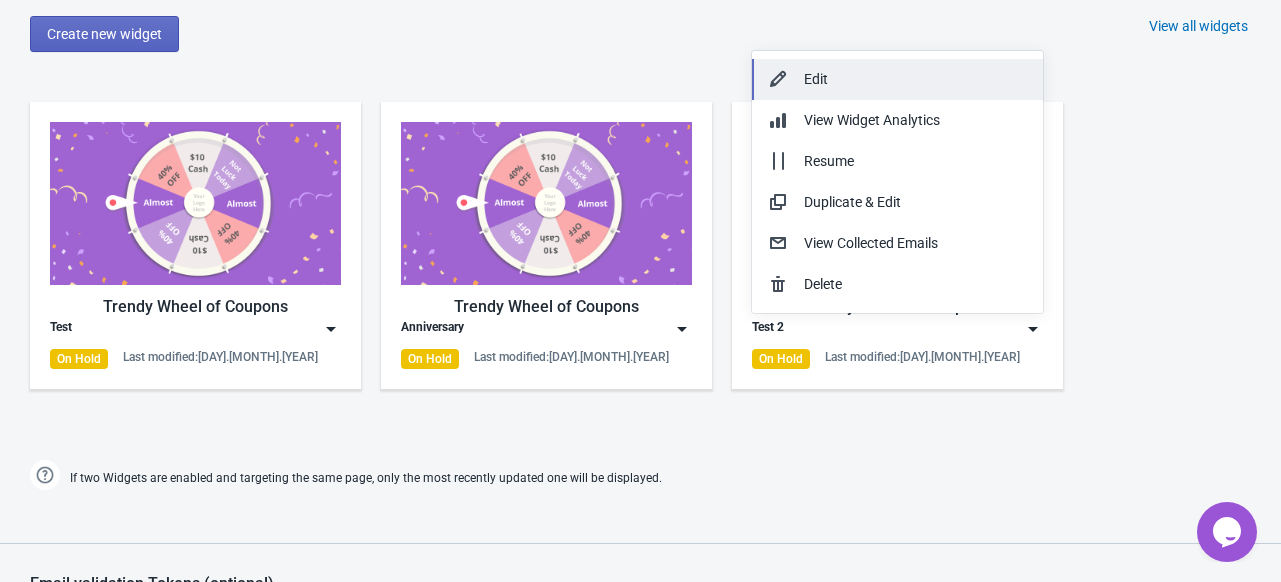 click on "Edit" at bounding box center [915, 79] 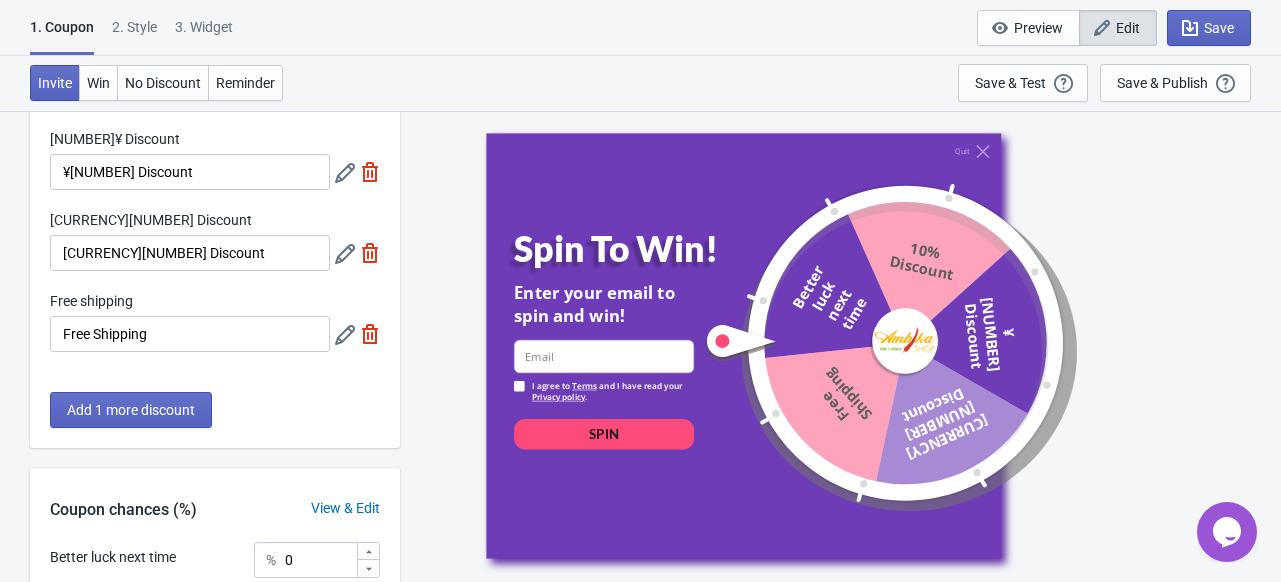scroll, scrollTop: 260, scrollLeft: 0, axis: vertical 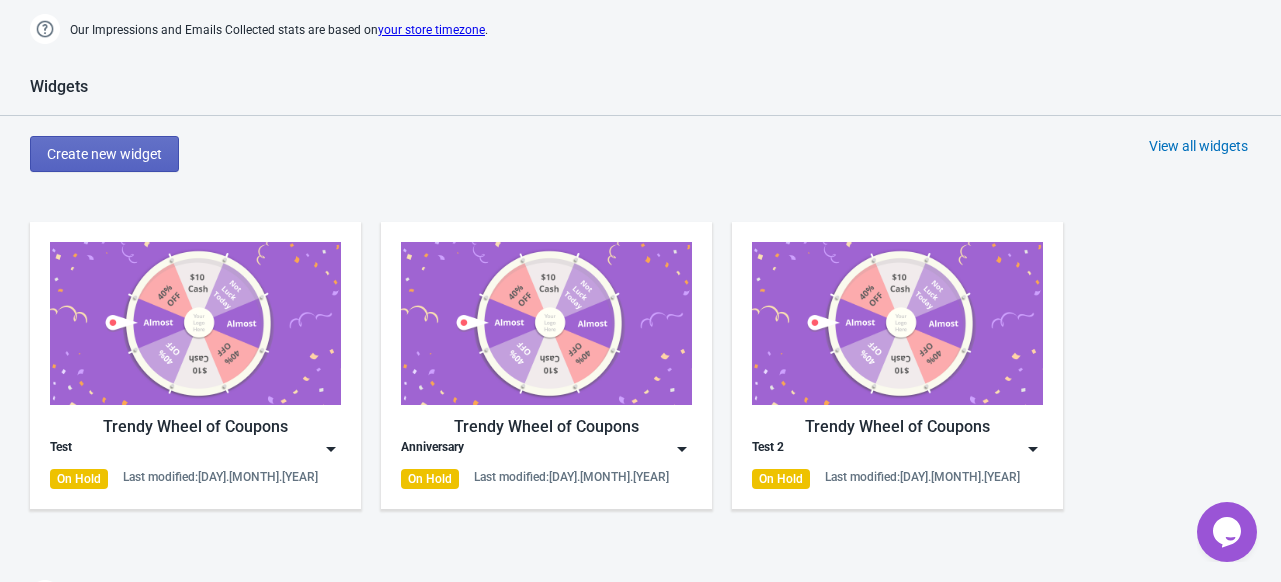 click on "Test" at bounding box center (195, 449) 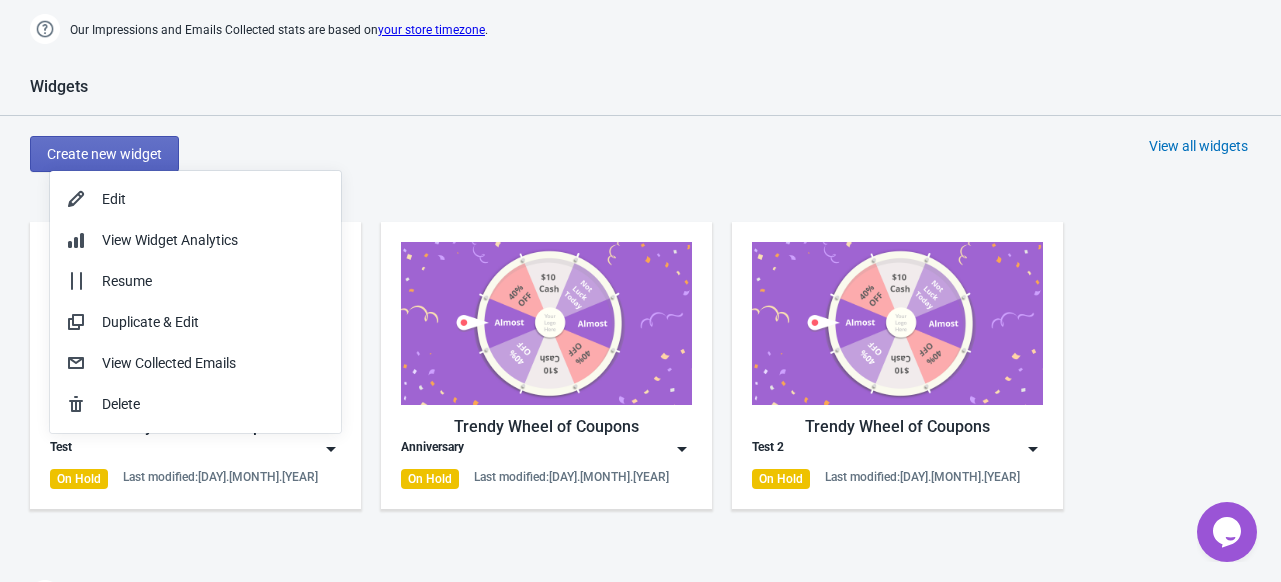 click on "On Hold Last modified: [DAY].[MONTH].[YEAR]" at bounding box center [897, 479] 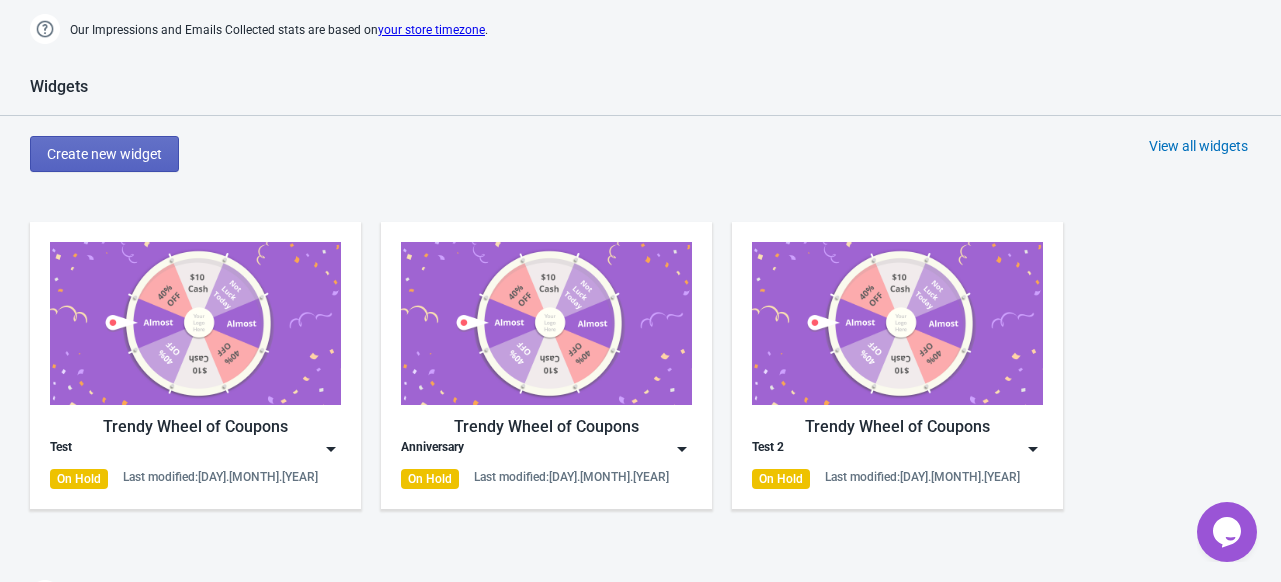 click on "Test 2" at bounding box center [897, 449] 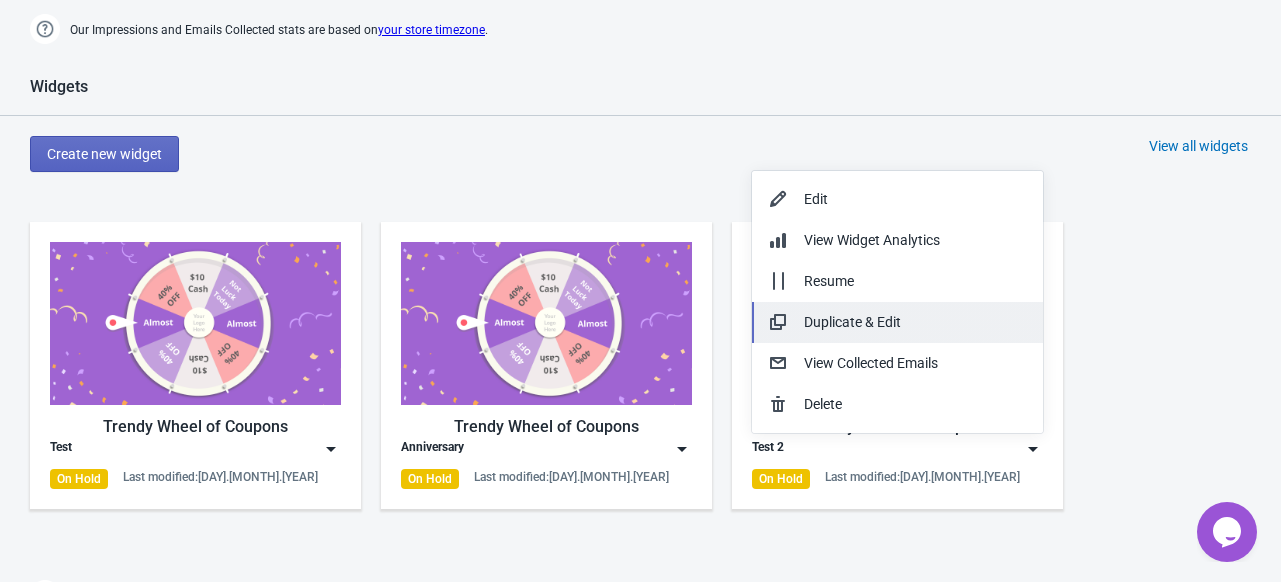 click on "Duplicate & Edit" at bounding box center (897, 322) 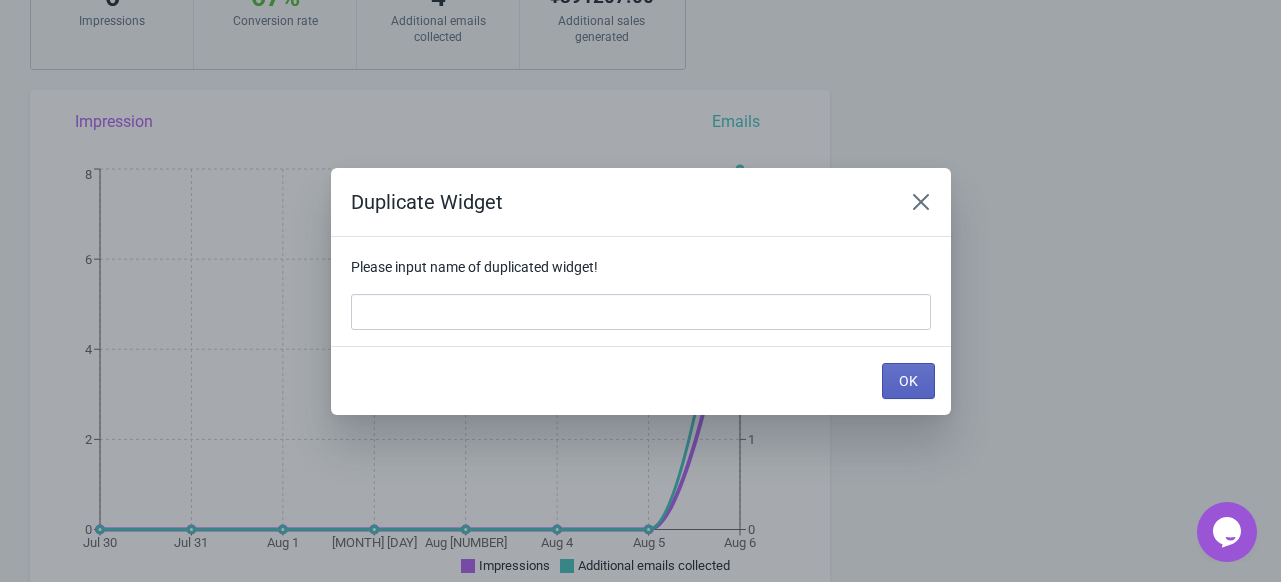scroll, scrollTop: 0, scrollLeft: 0, axis: both 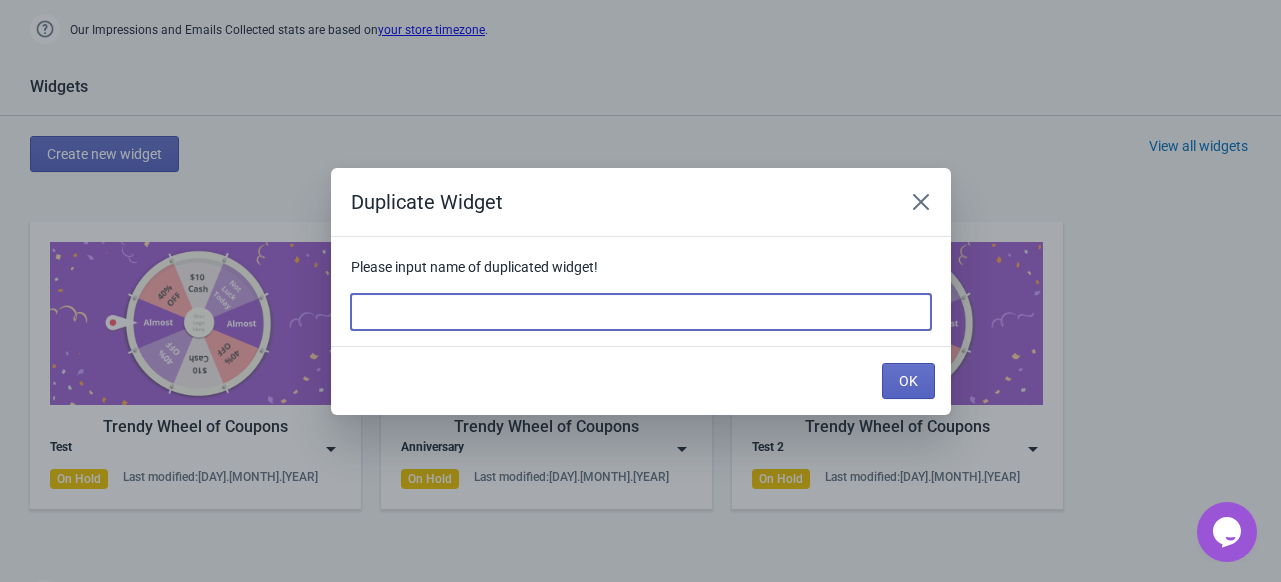 click at bounding box center [641, 312] 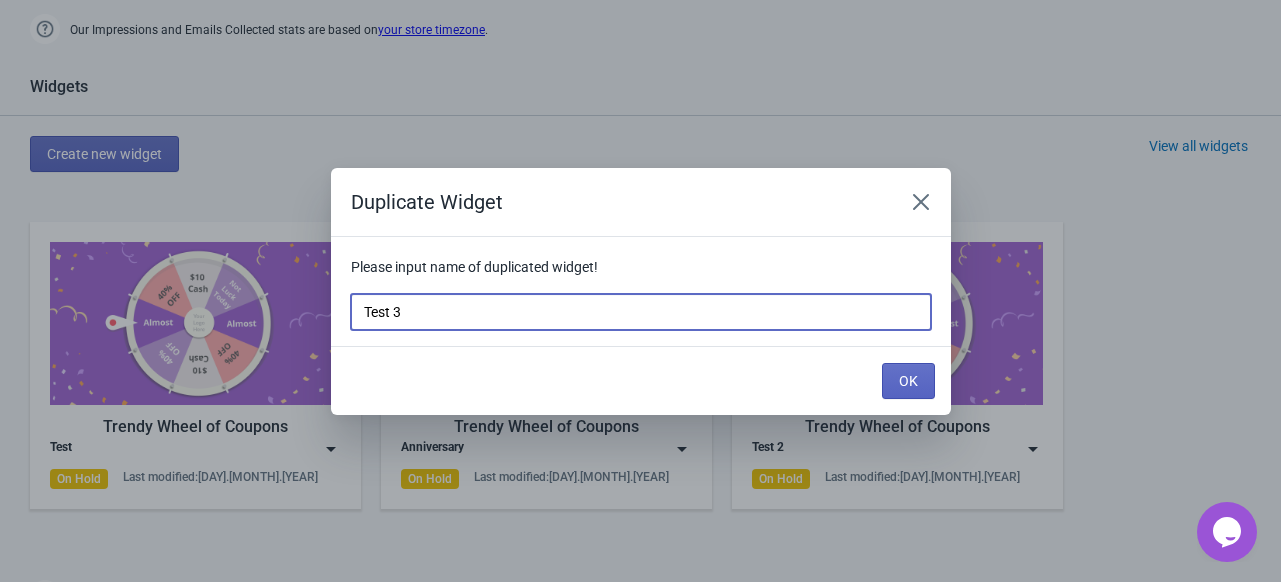 type on "Test 3" 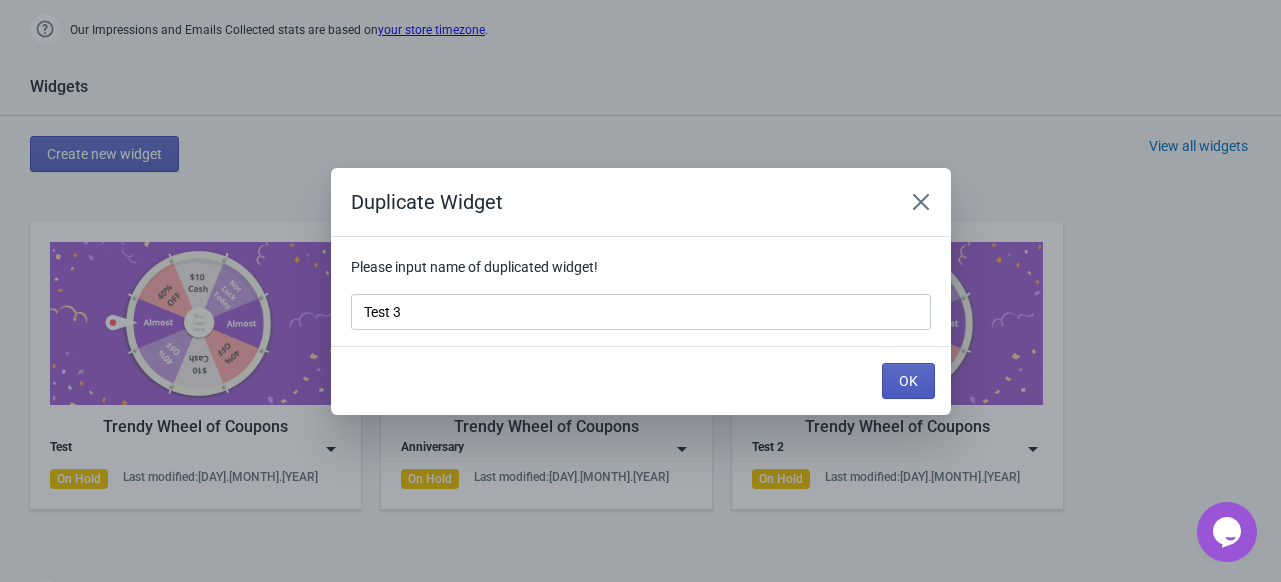 click on "OK" at bounding box center [908, 381] 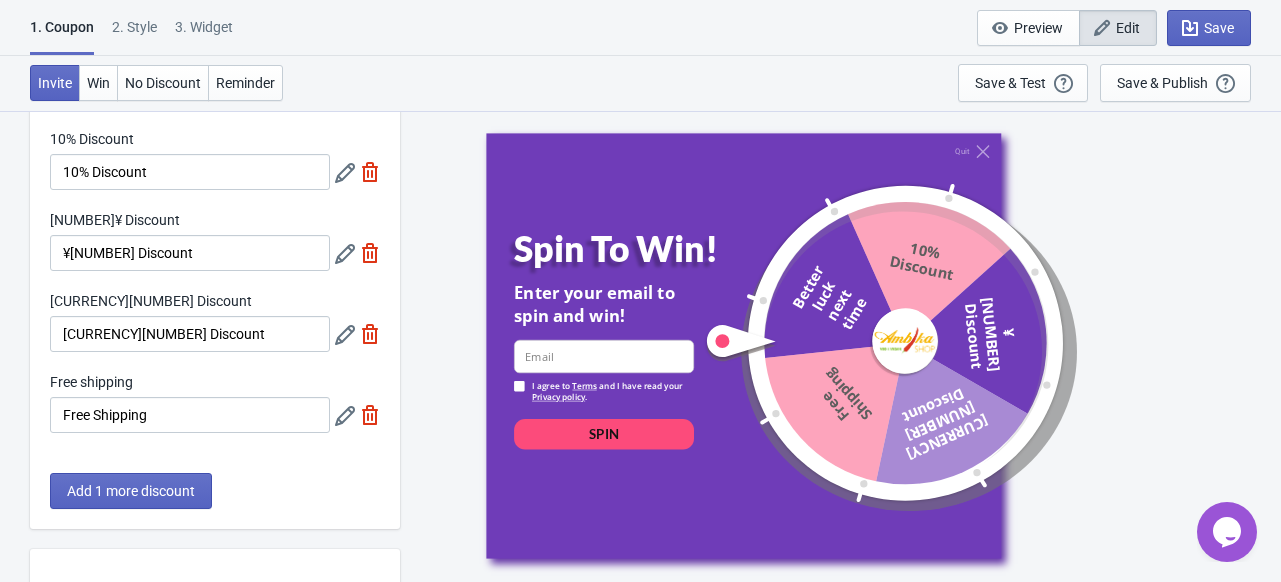 scroll, scrollTop: 167, scrollLeft: 0, axis: vertical 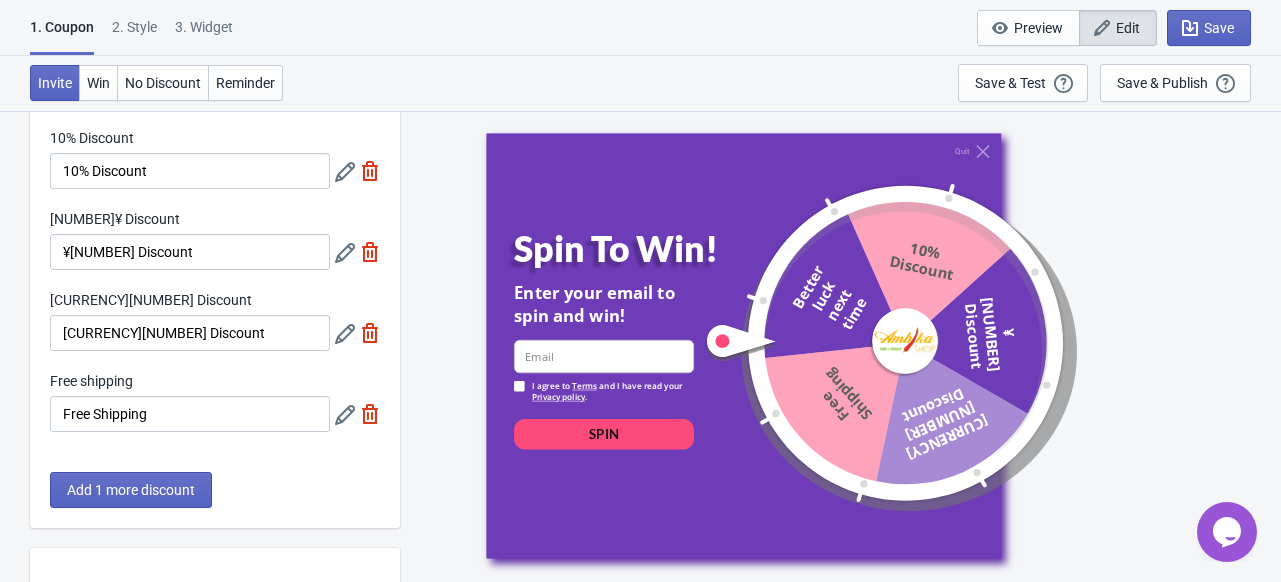 click 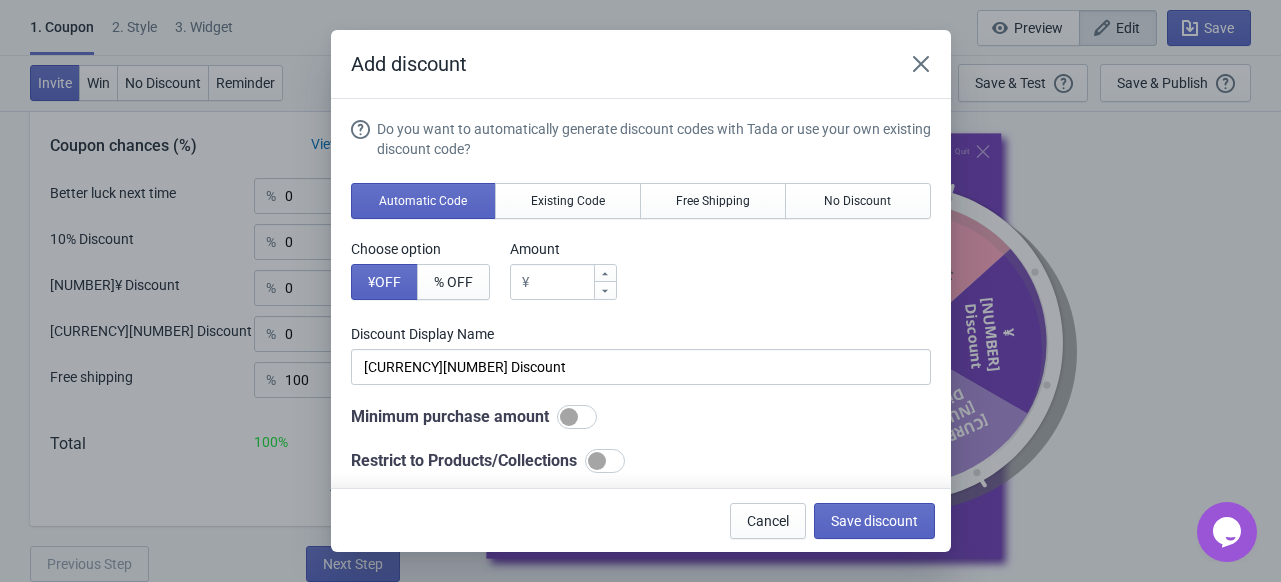 scroll, scrollTop: 0, scrollLeft: 0, axis: both 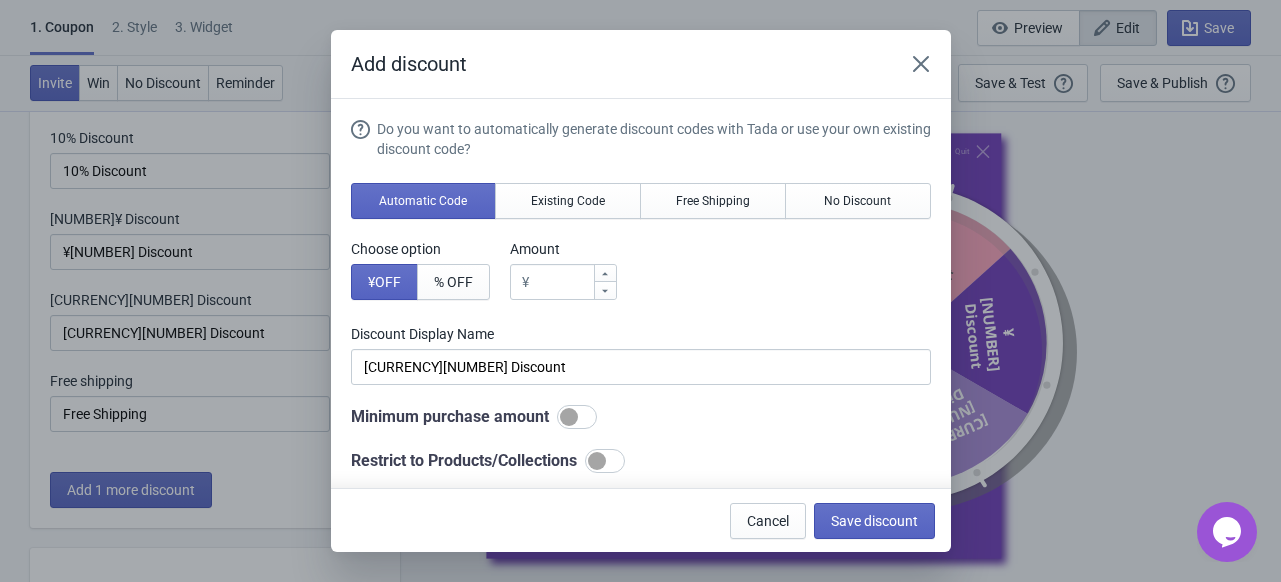 click at bounding box center (577, 417) 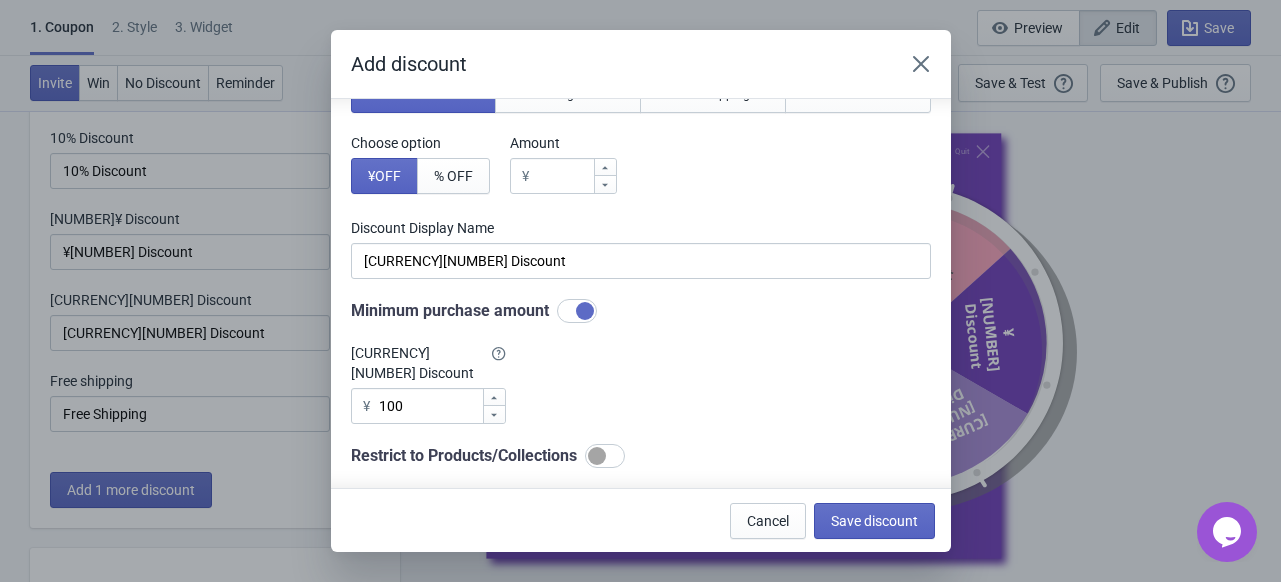 scroll, scrollTop: 104, scrollLeft: 0, axis: vertical 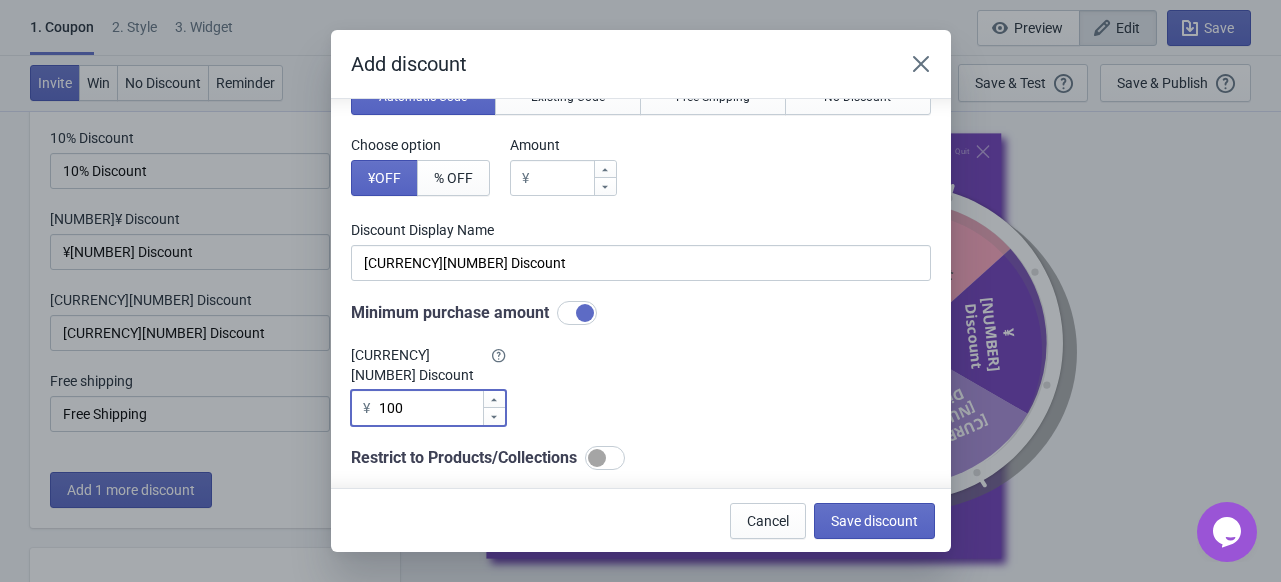 click on "100" at bounding box center [430, 408] 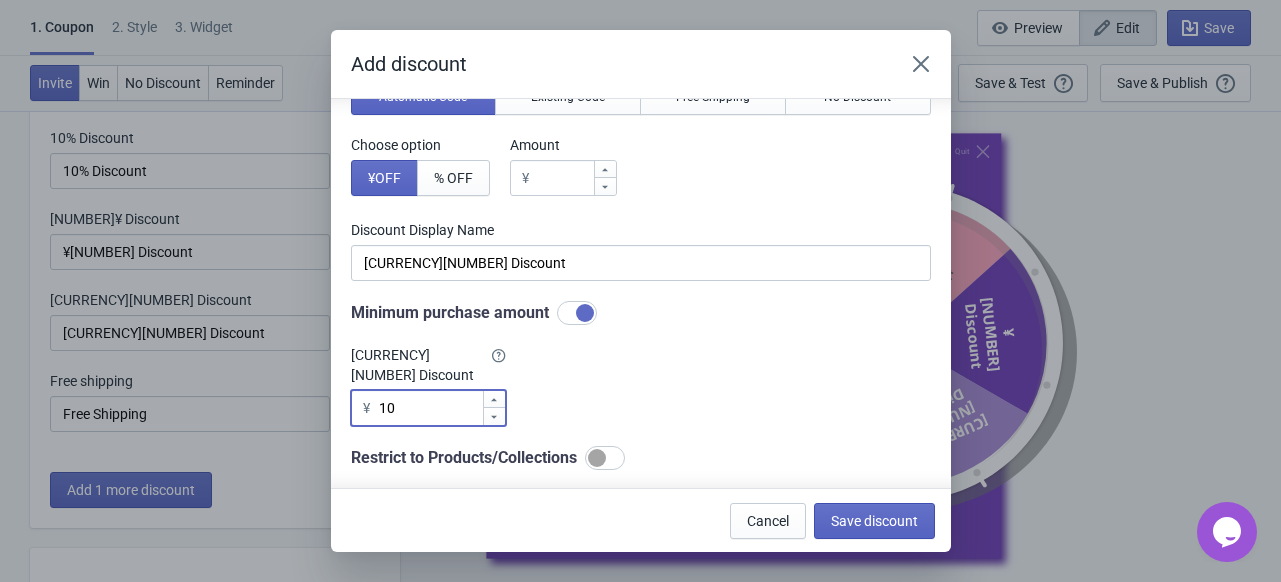 type on "1" 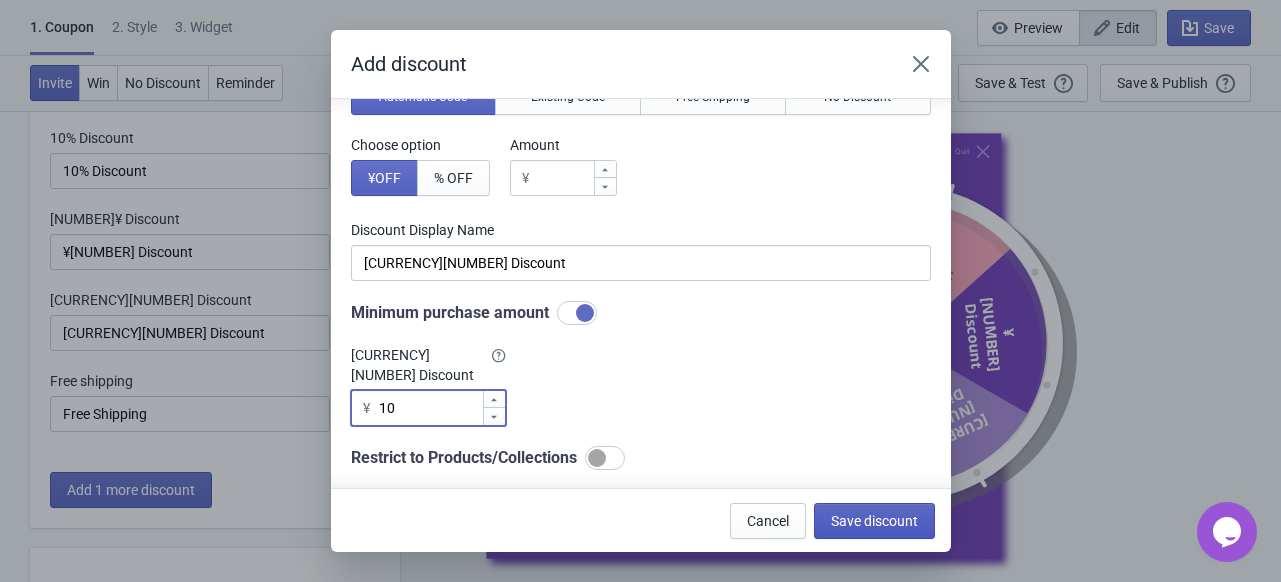 type on "[NUMBER]" 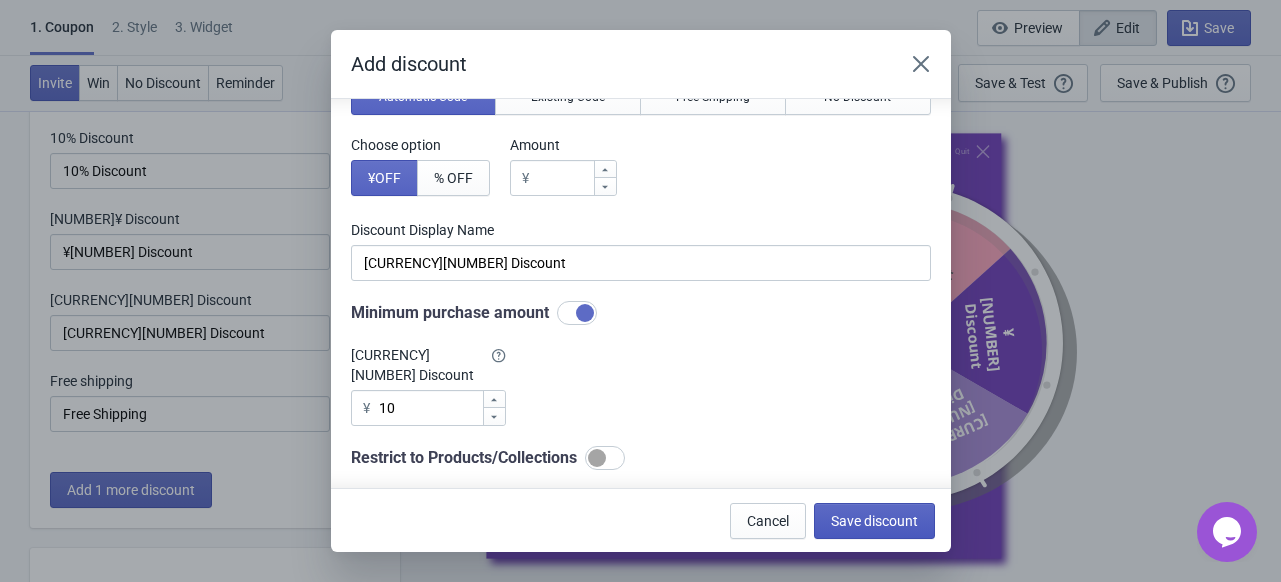 click on "Save discount" at bounding box center [874, 521] 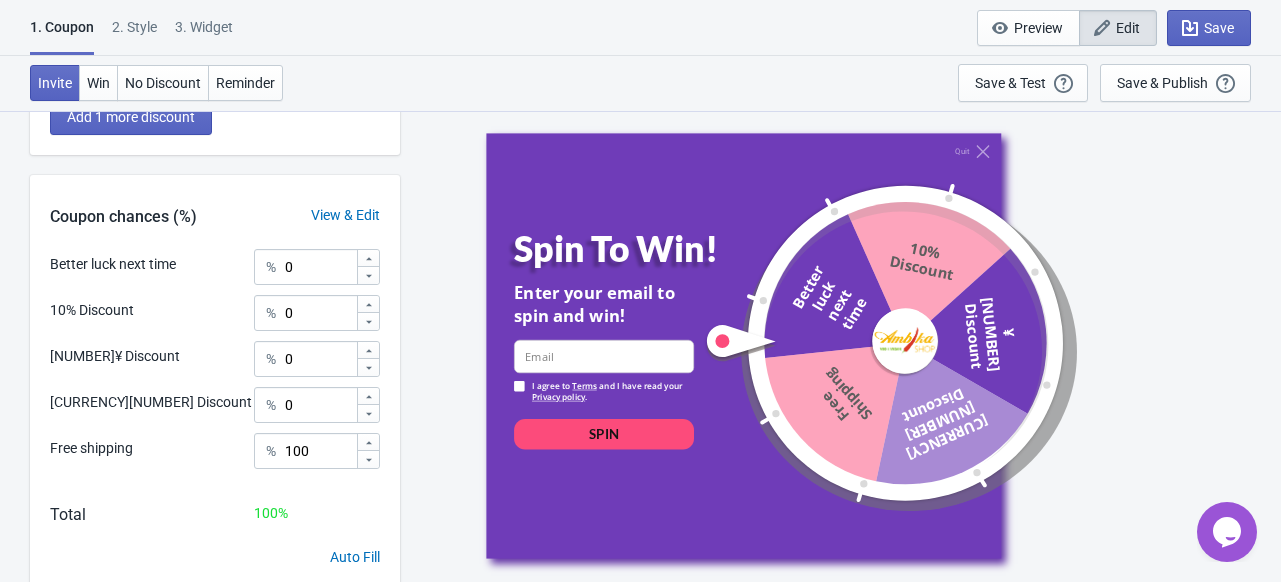 scroll, scrollTop: 610, scrollLeft: 0, axis: vertical 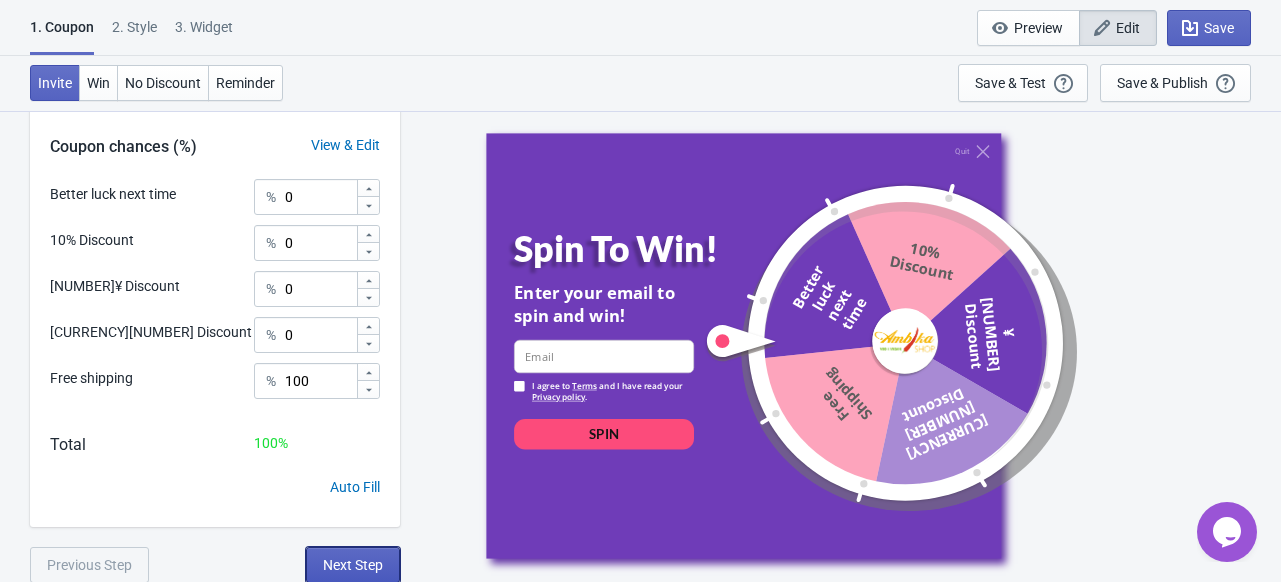 click on "Next Step" at bounding box center (353, 565) 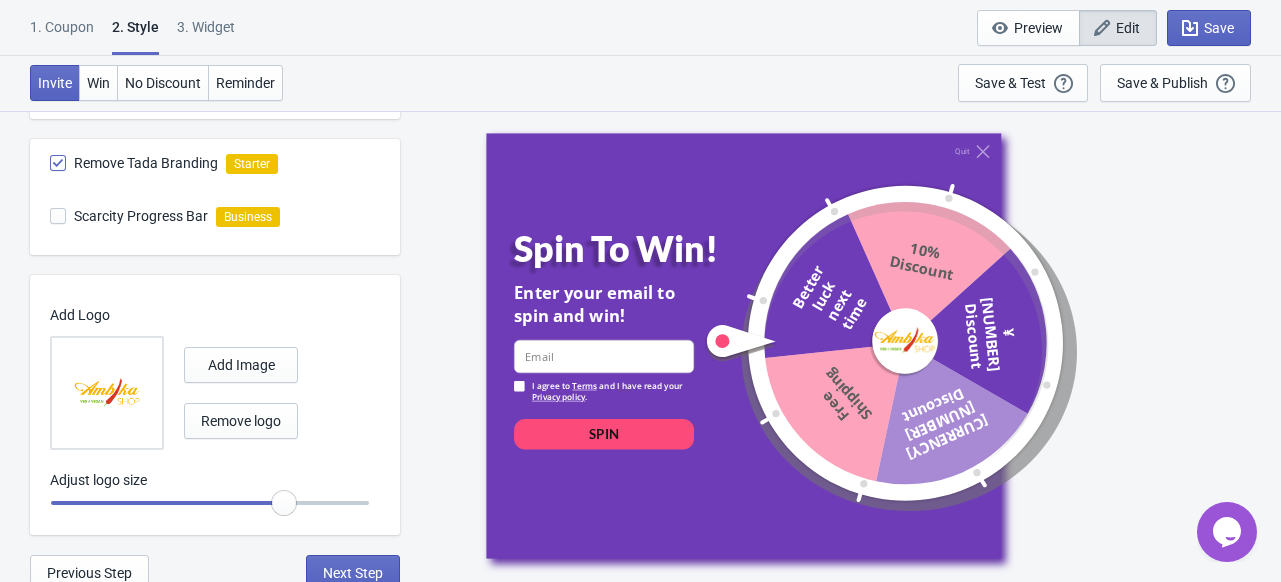 scroll, scrollTop: 1188, scrollLeft: 0, axis: vertical 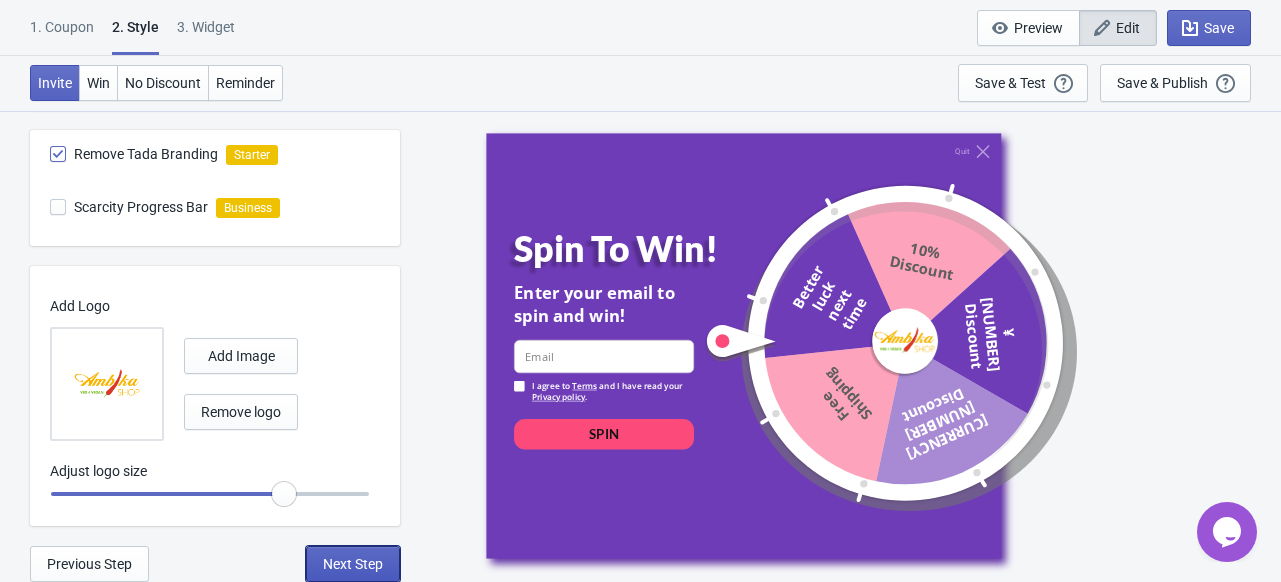 click on "Next Step" at bounding box center [353, 564] 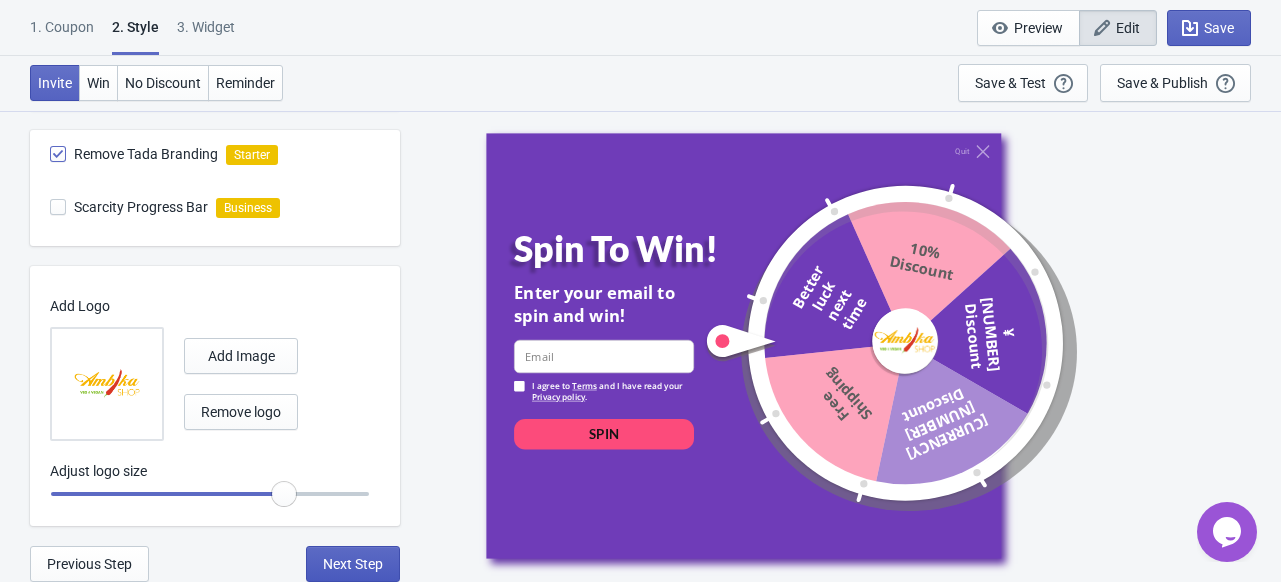 select on "homepageOnly" 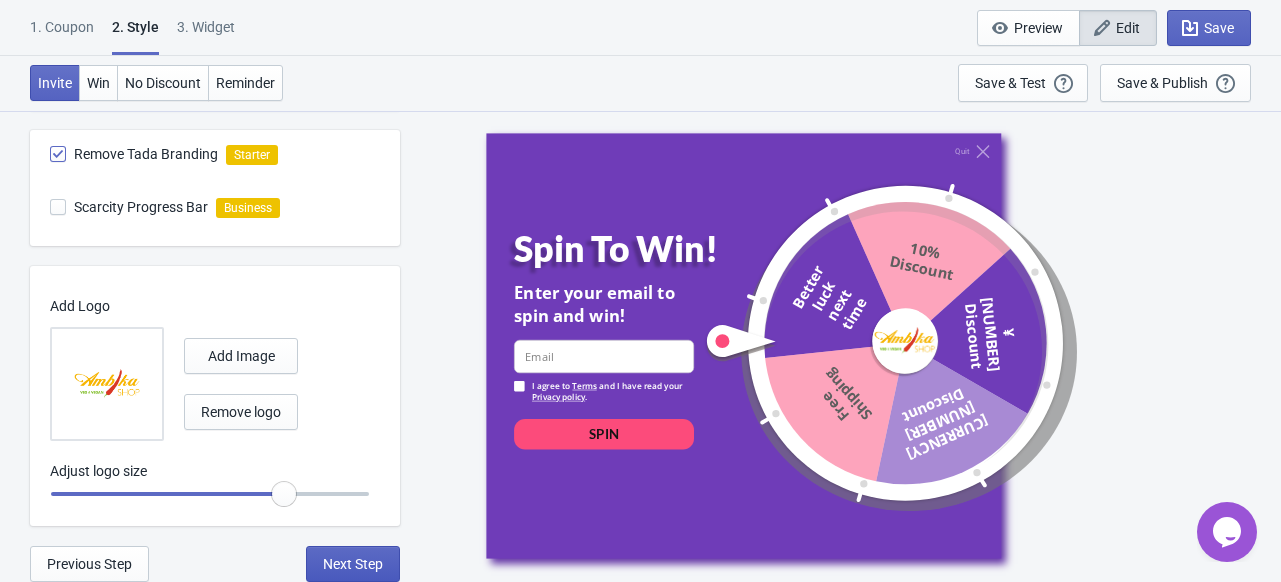 select on "1" 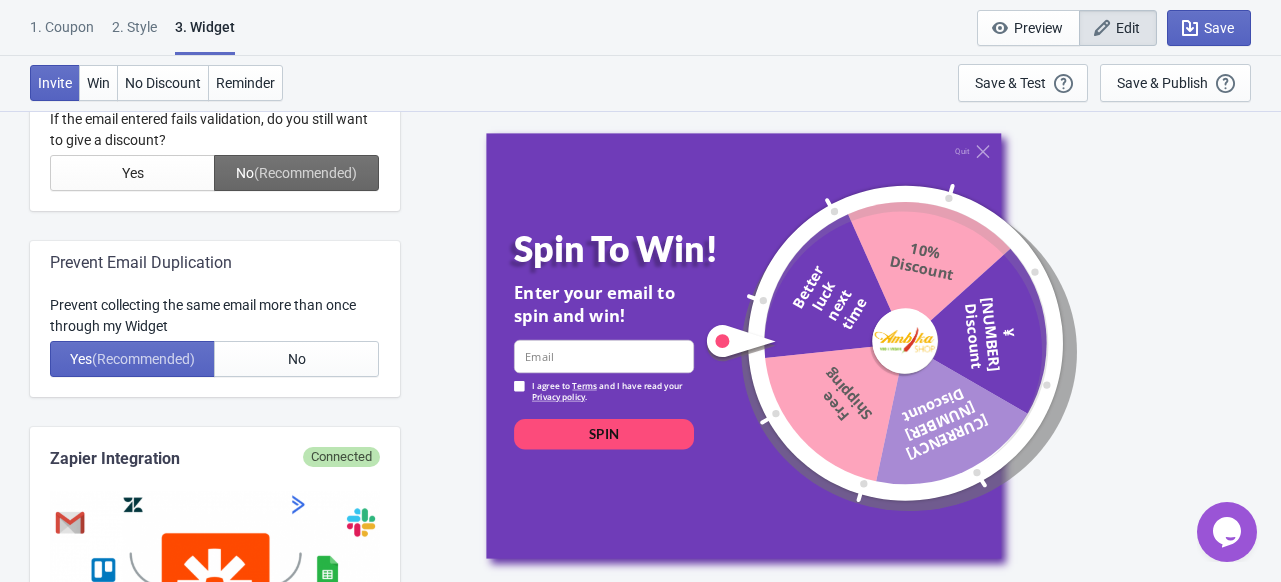 scroll, scrollTop: 848, scrollLeft: 0, axis: vertical 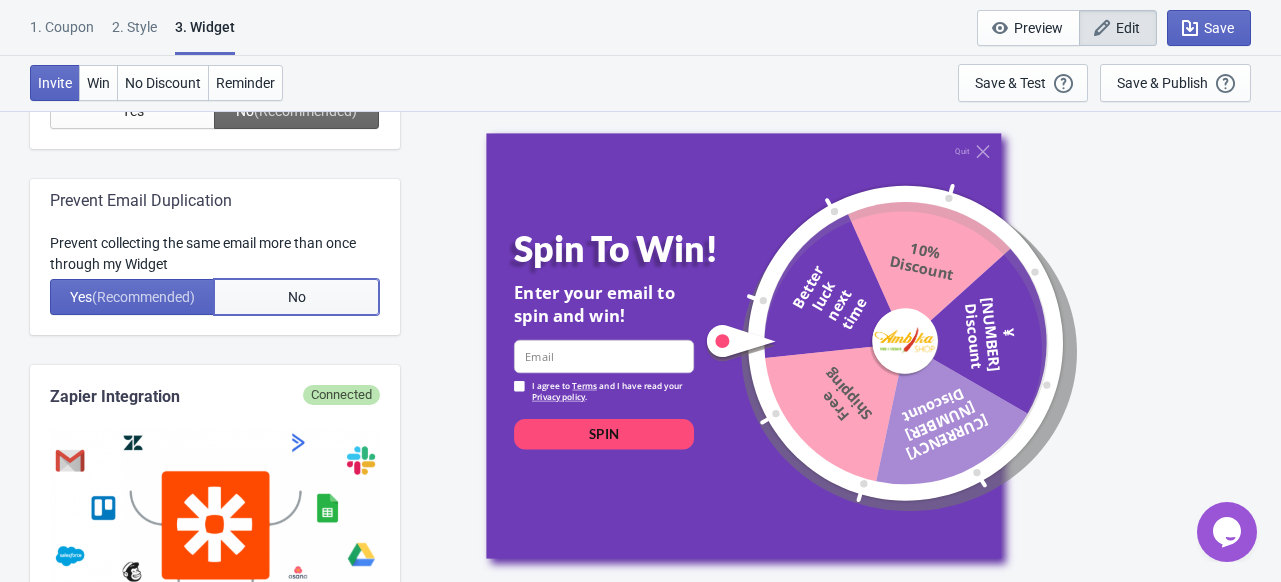 click on "No" at bounding box center [296, 297] 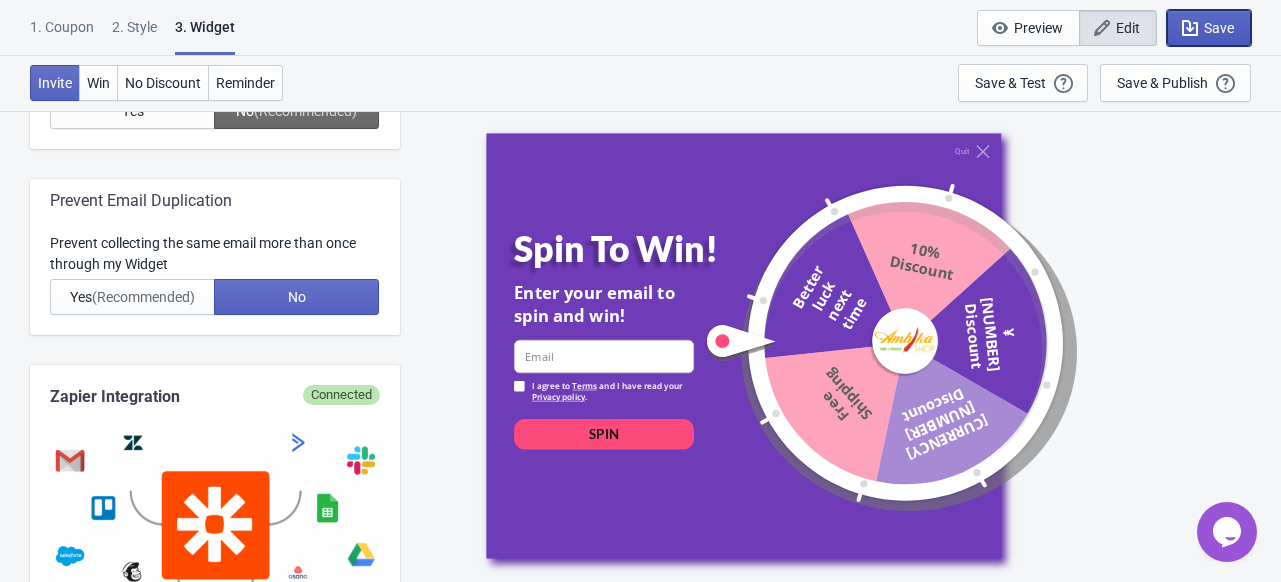 click on "Save" at bounding box center (1219, 28) 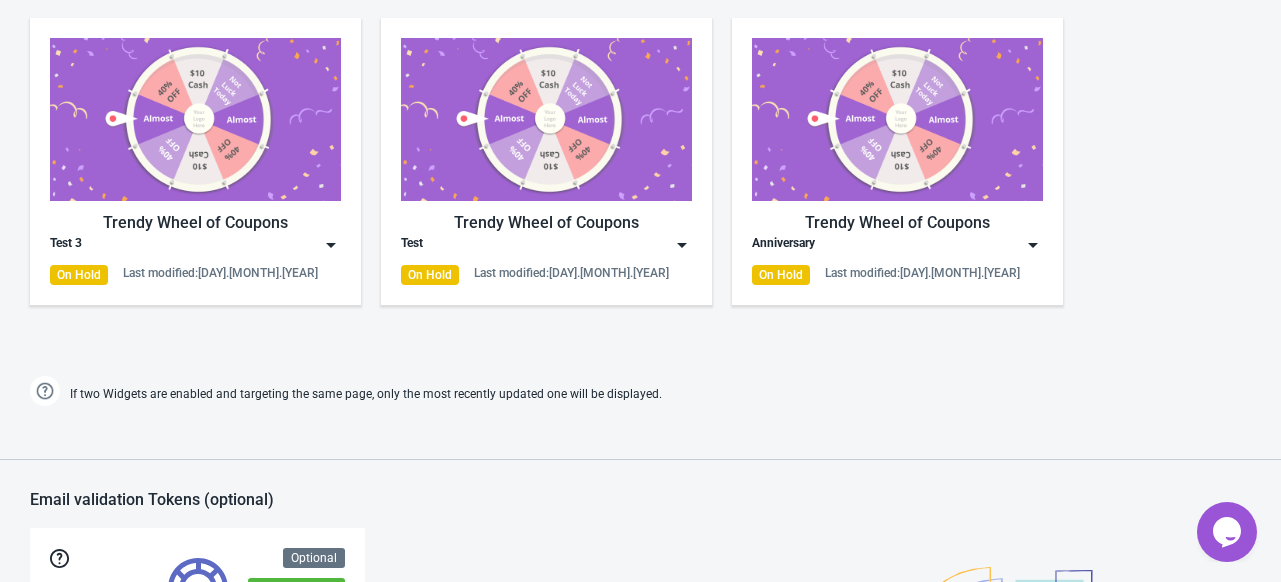 scroll, scrollTop: 1056, scrollLeft: 0, axis: vertical 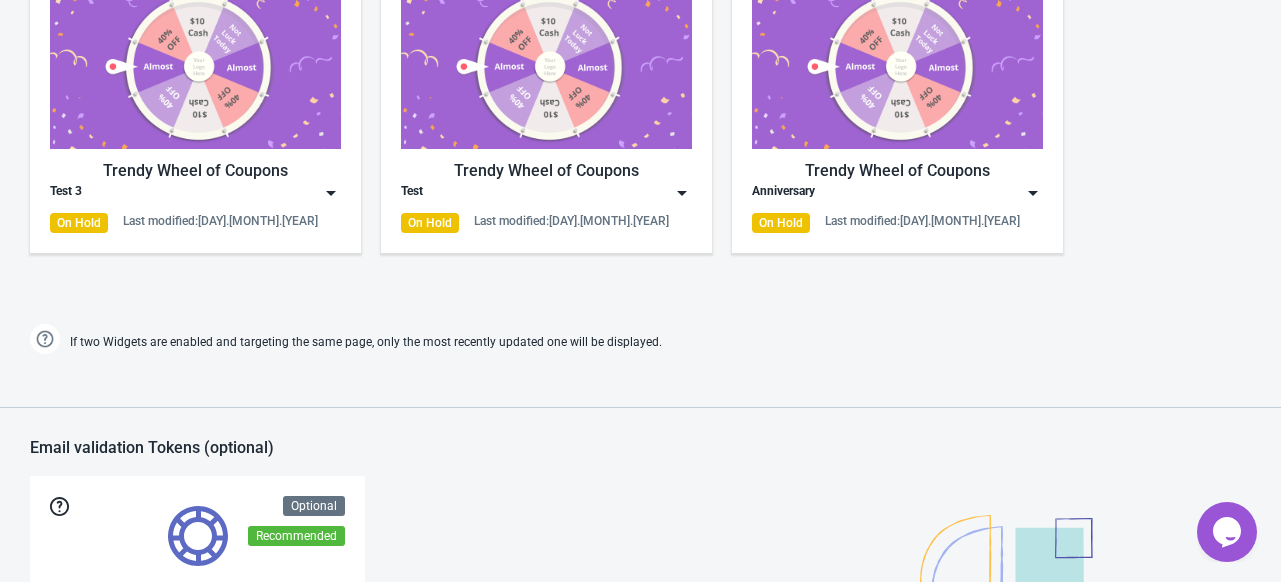 click at bounding box center [195, 67] 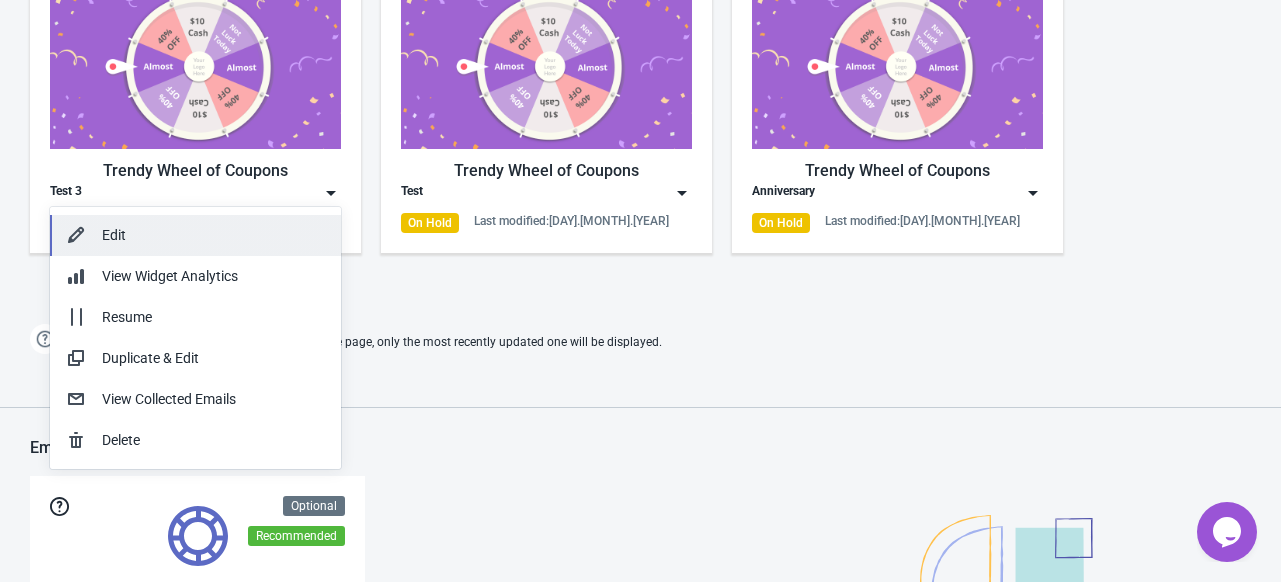 click on "Edit" at bounding box center [195, 235] 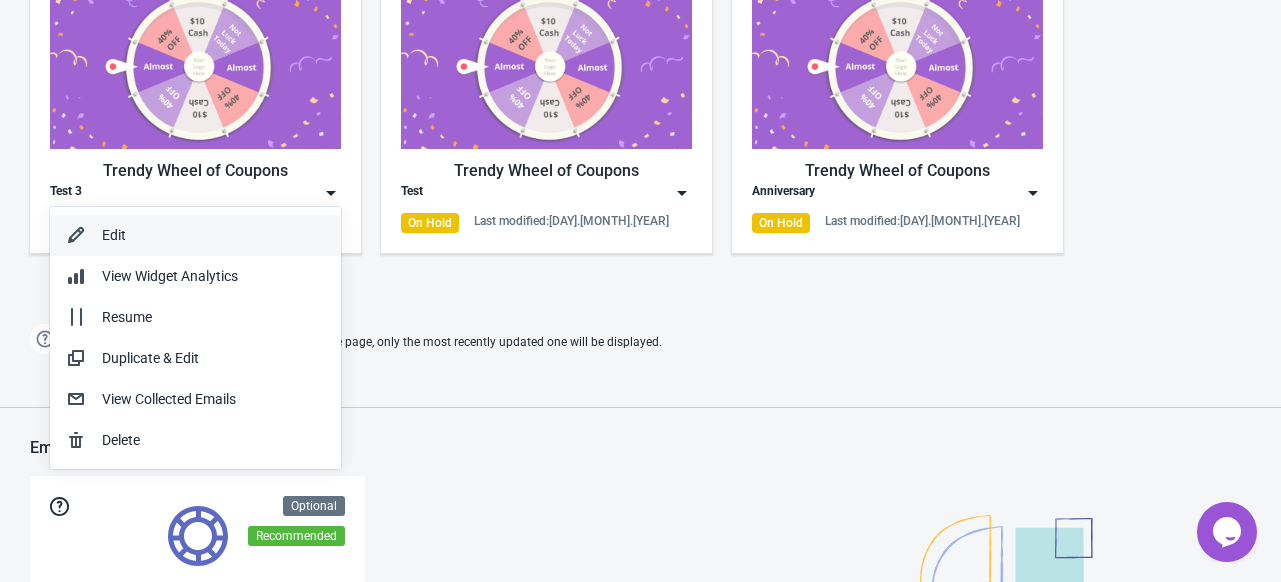 scroll, scrollTop: 0, scrollLeft: 0, axis: both 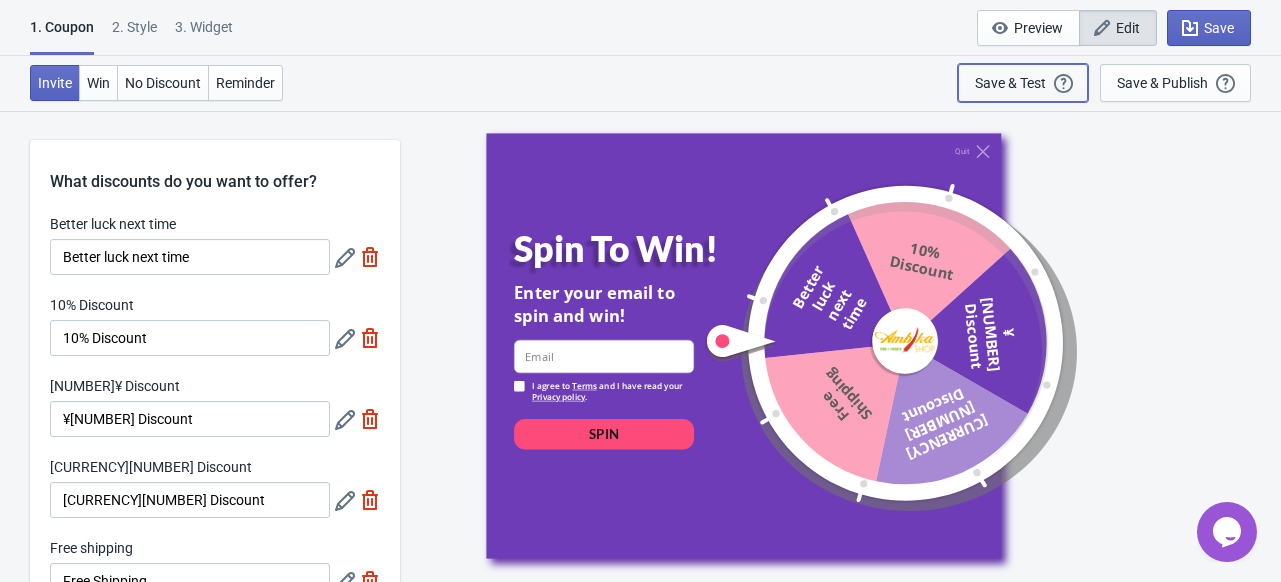 click on "Save & Test" at bounding box center [1010, 83] 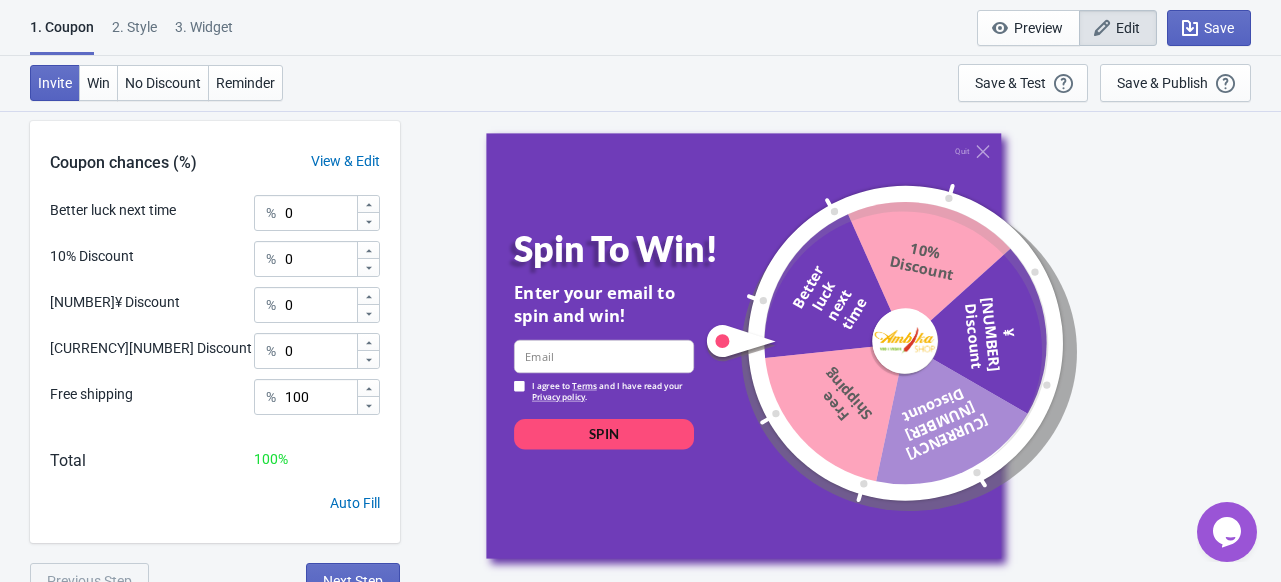 scroll, scrollTop: 600, scrollLeft: 0, axis: vertical 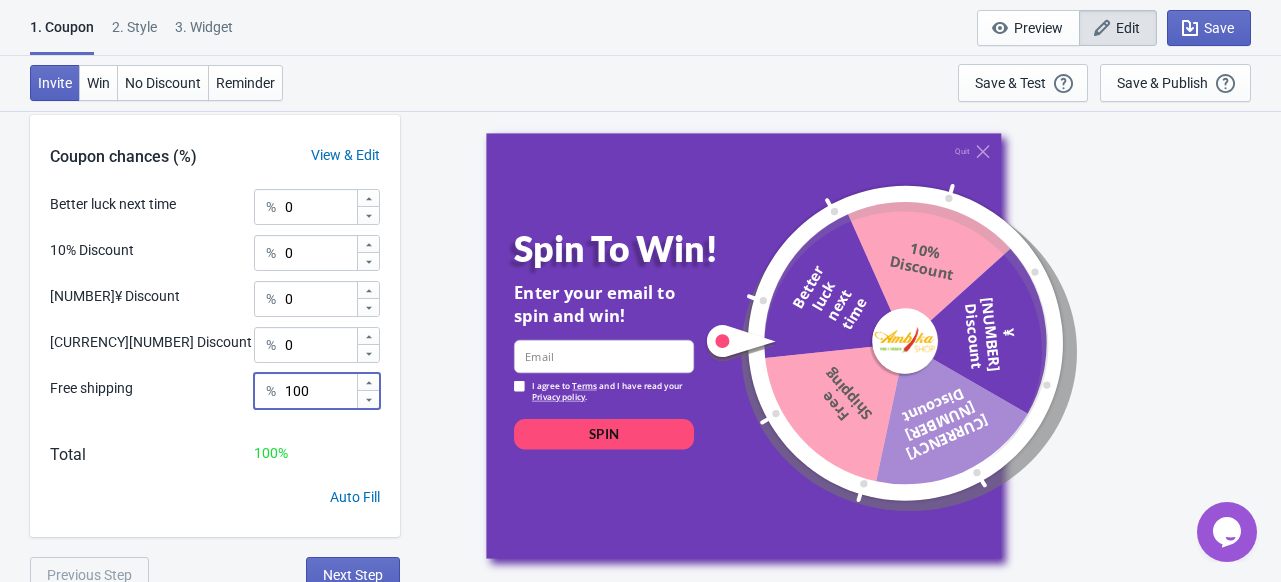 drag, startPoint x: 336, startPoint y: 384, endPoint x: 248, endPoint y: 400, distance: 89.44272 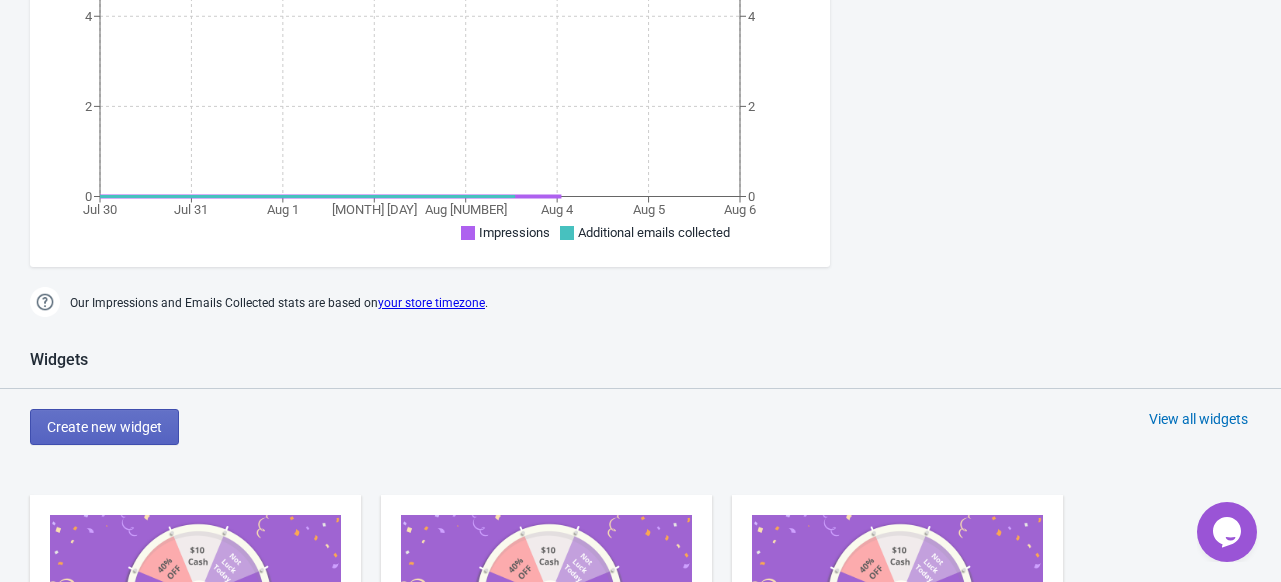 scroll, scrollTop: 809, scrollLeft: 0, axis: vertical 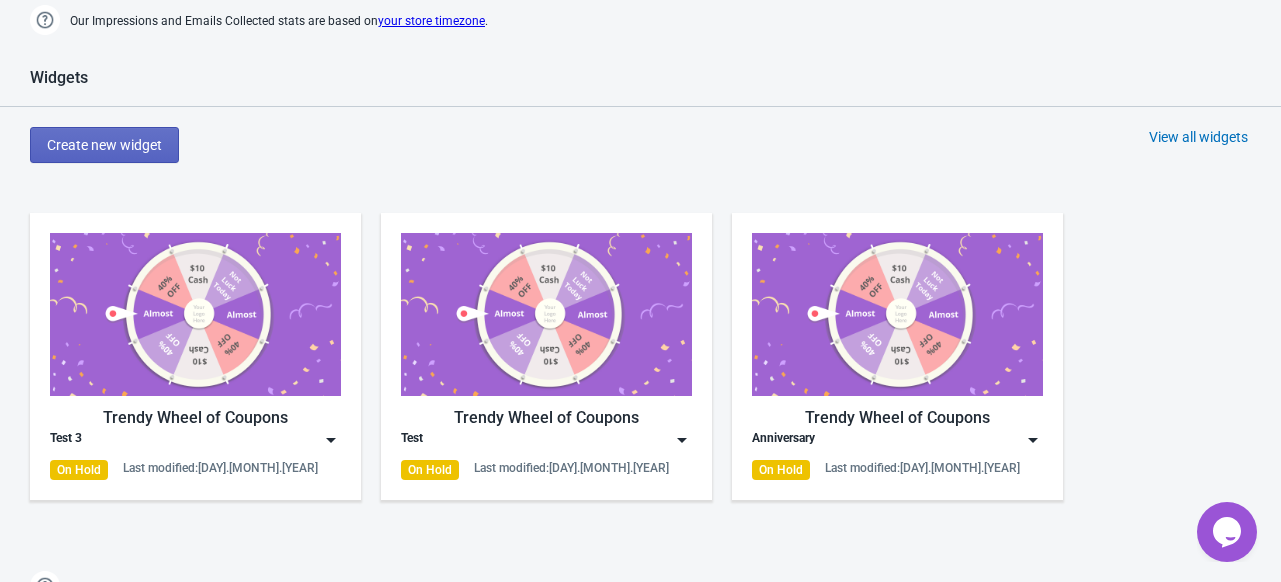 click at bounding box center [195, 314] 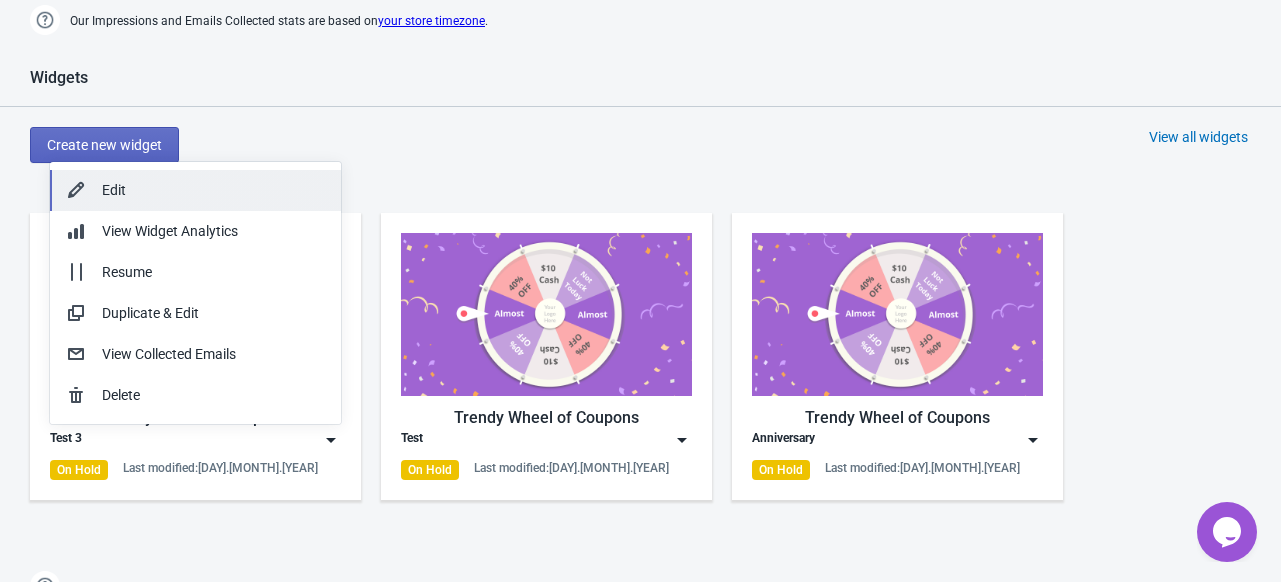 click on "Edit" at bounding box center (213, 190) 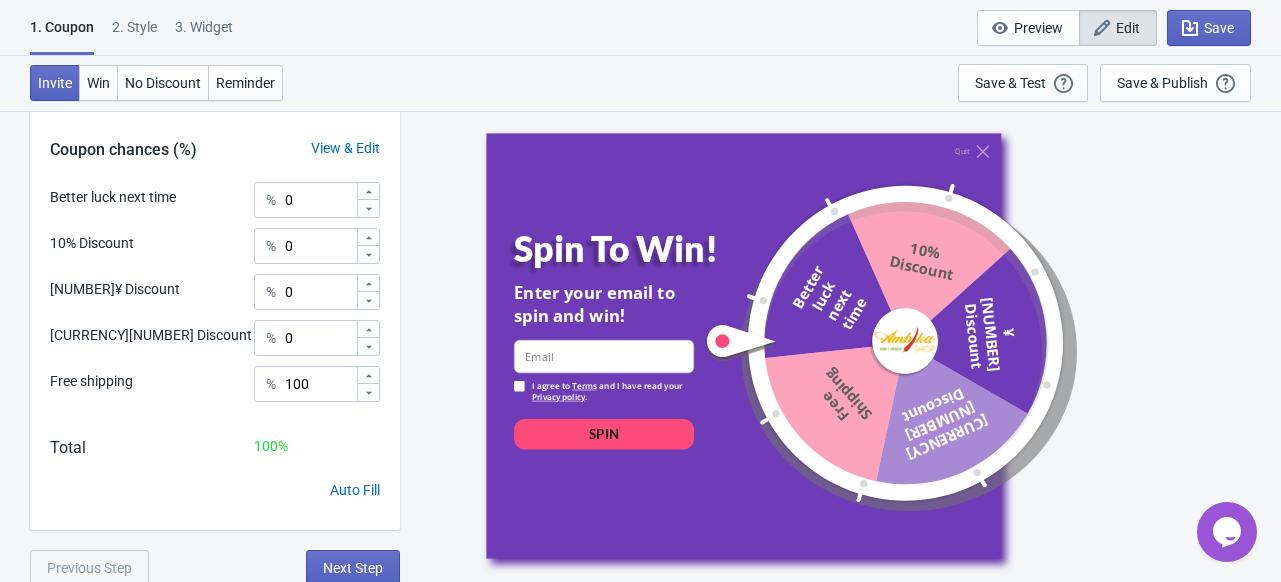 scroll, scrollTop: 610, scrollLeft: 0, axis: vertical 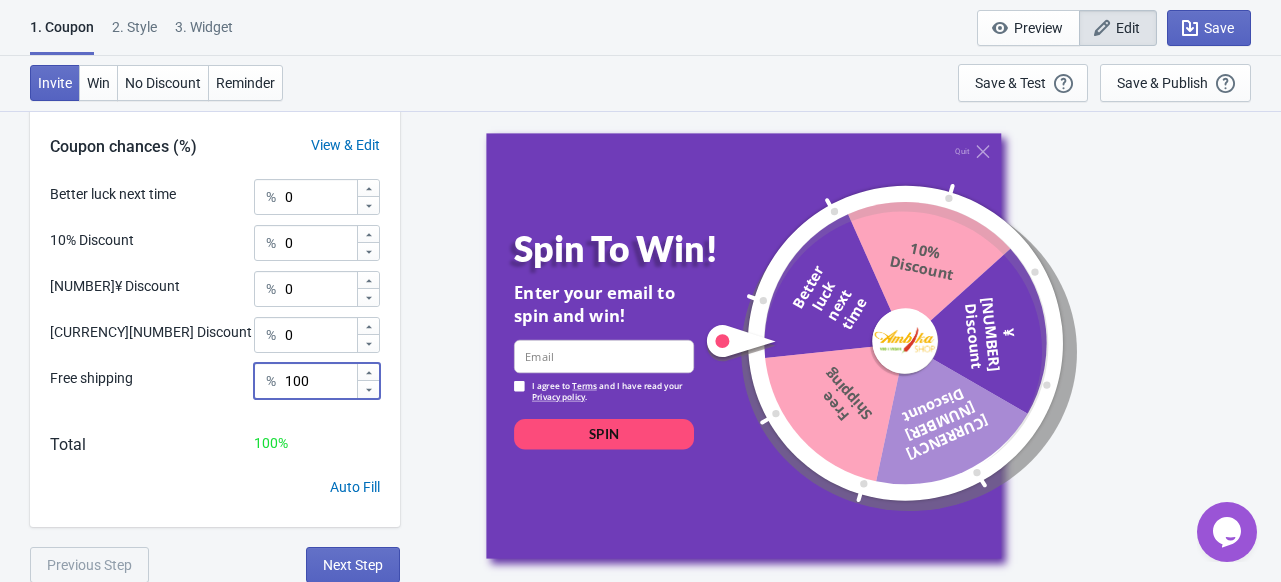 drag, startPoint x: 340, startPoint y: 384, endPoint x: 240, endPoint y: 388, distance: 100.07997 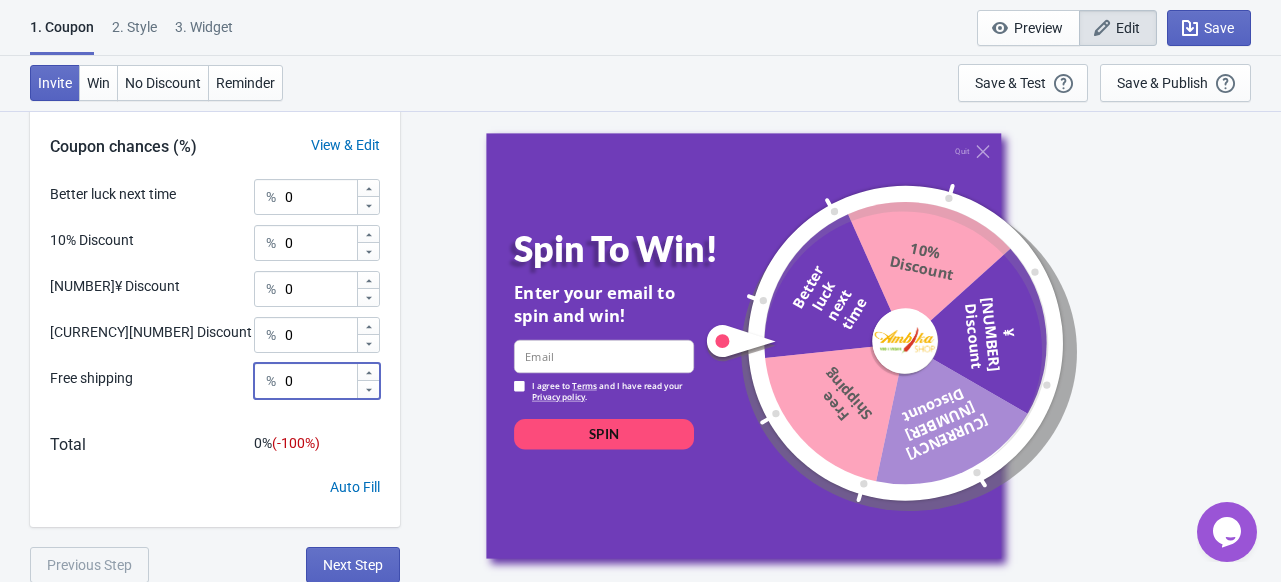 type on "0" 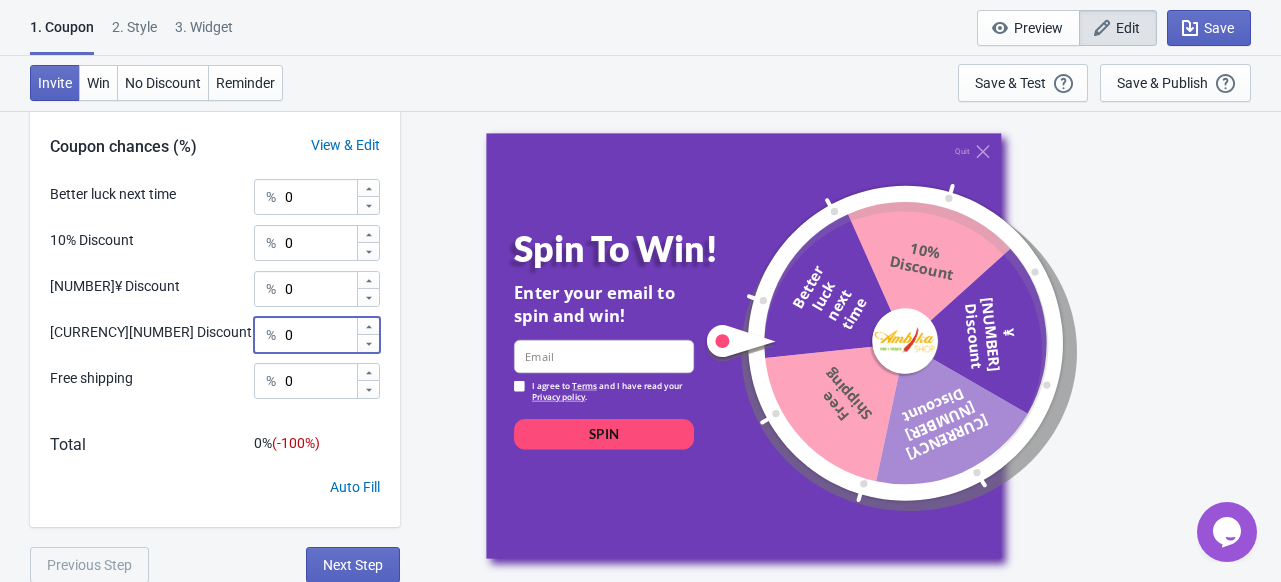 drag, startPoint x: 296, startPoint y: 329, endPoint x: 244, endPoint y: 337, distance: 52.611786 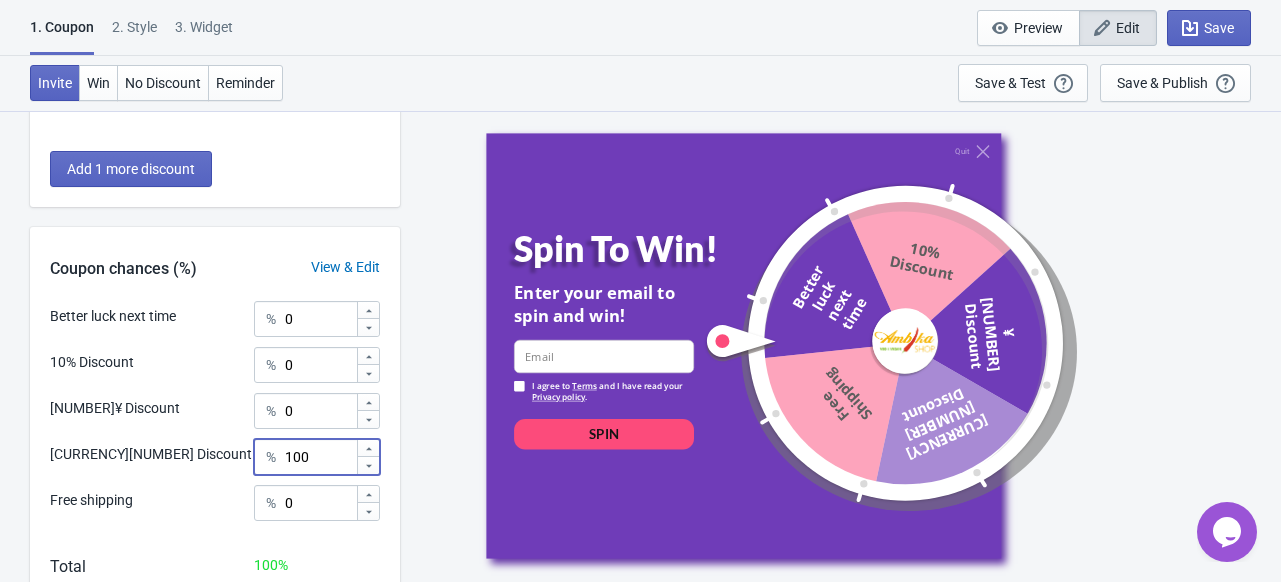 scroll, scrollTop: 210, scrollLeft: 0, axis: vertical 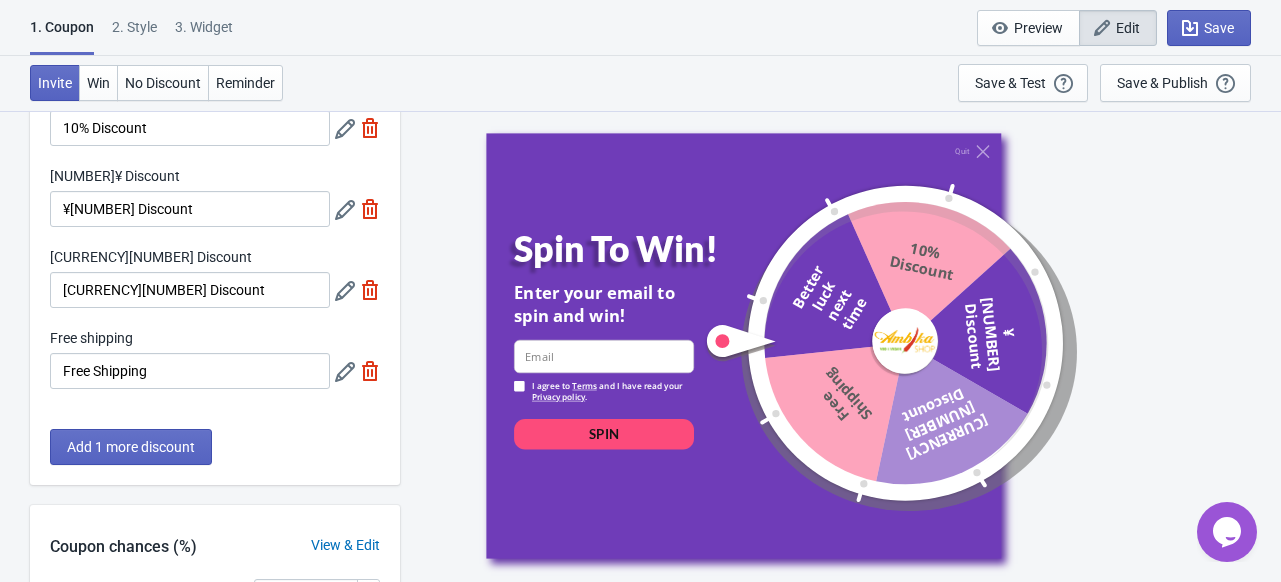 type on "100" 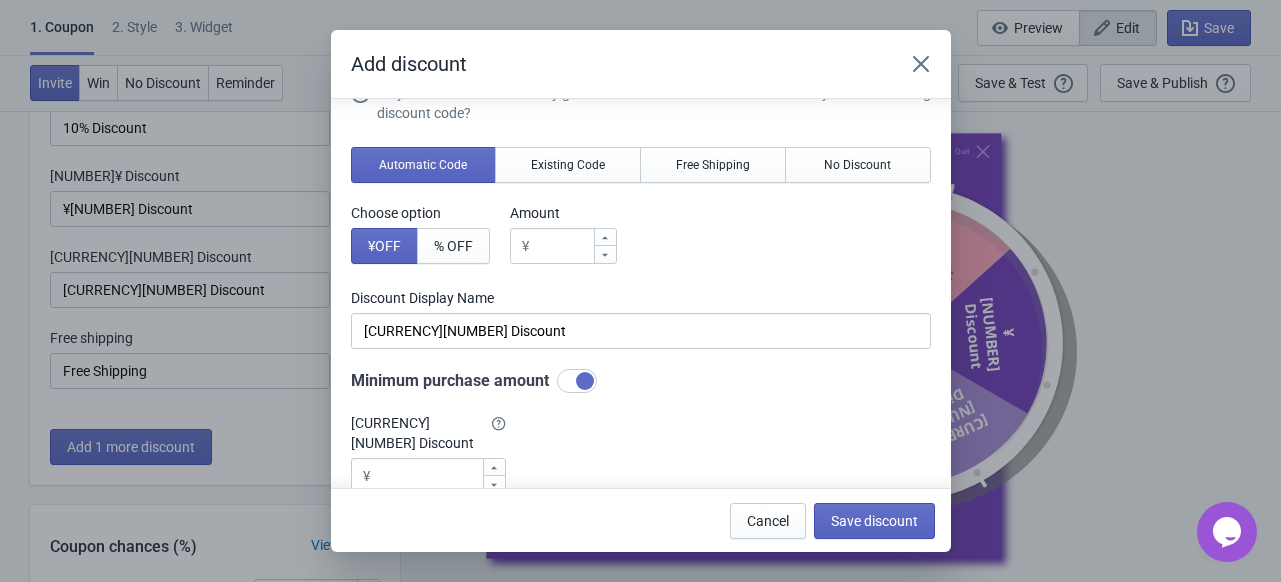 scroll, scrollTop: 0, scrollLeft: 0, axis: both 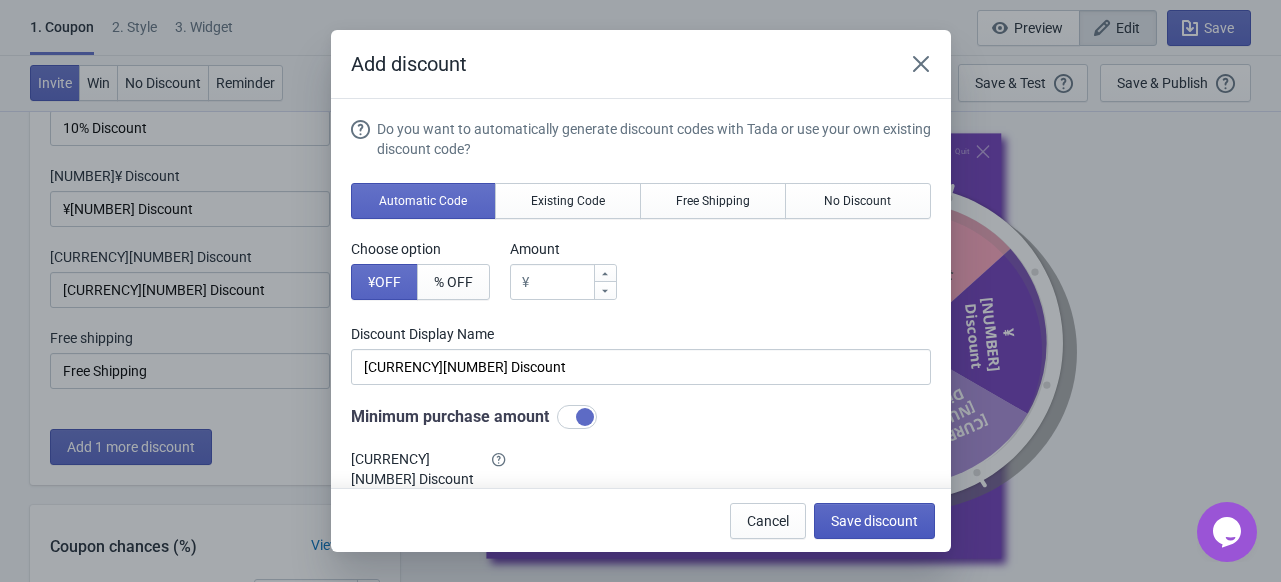 click on "Save discount" at bounding box center [874, 521] 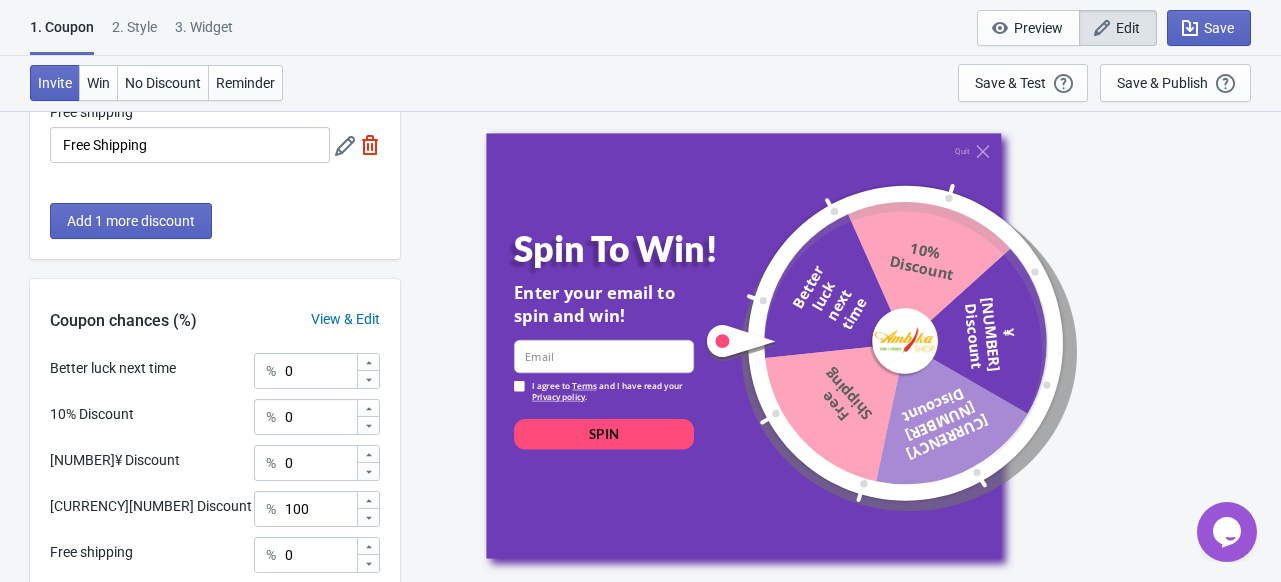 scroll, scrollTop: 610, scrollLeft: 0, axis: vertical 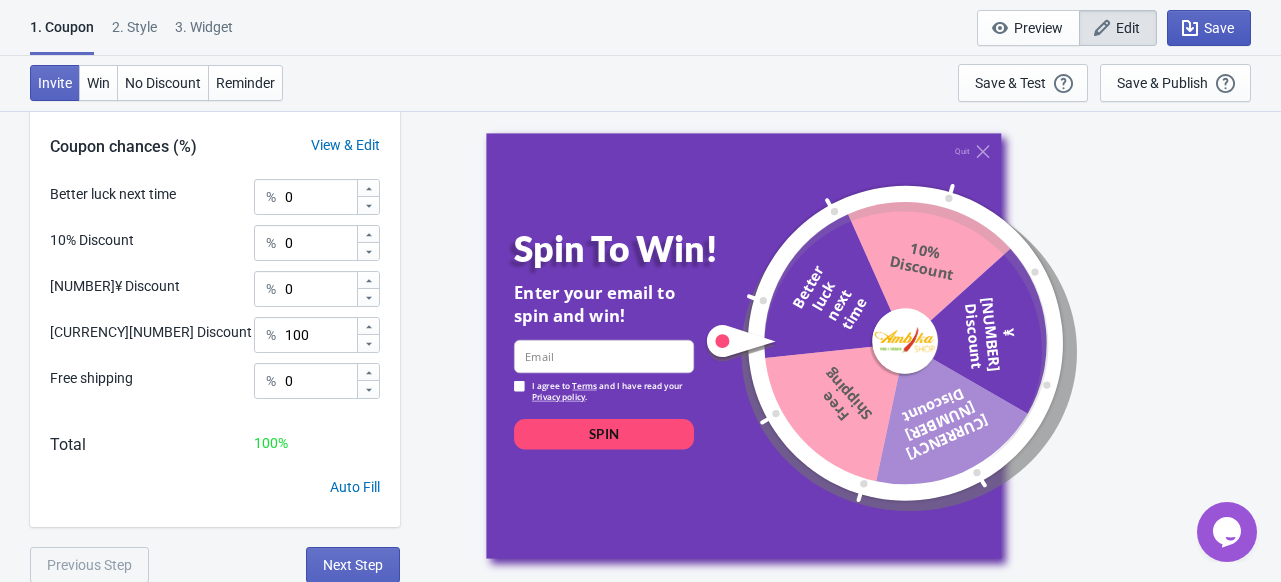 click on "Save" at bounding box center (1219, 28) 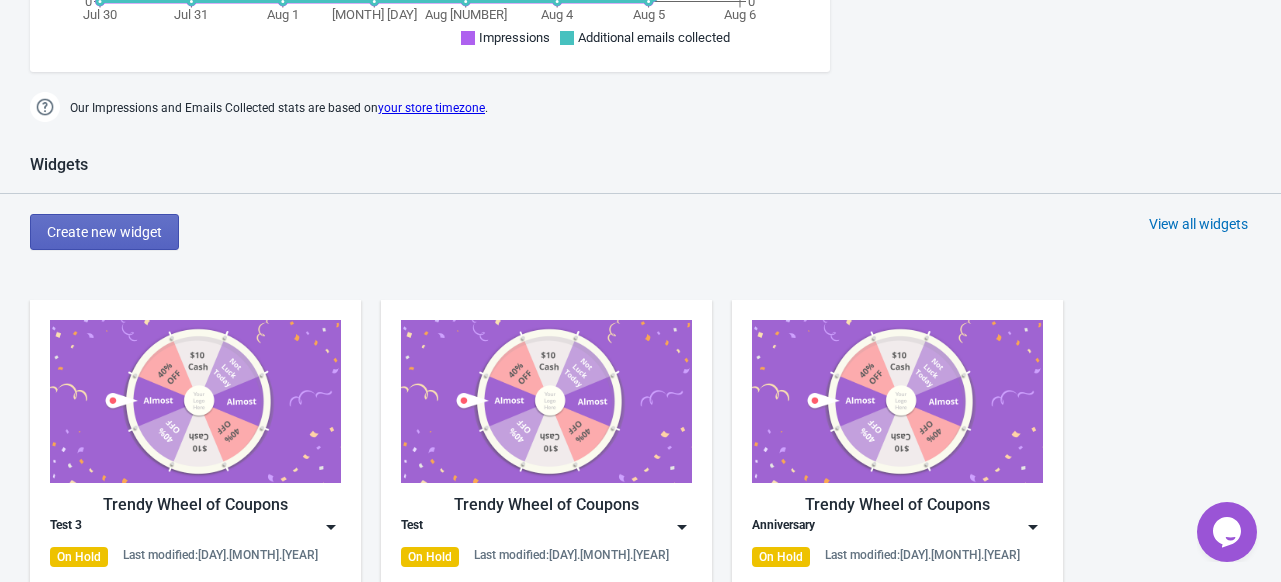 scroll, scrollTop: 1036, scrollLeft: 0, axis: vertical 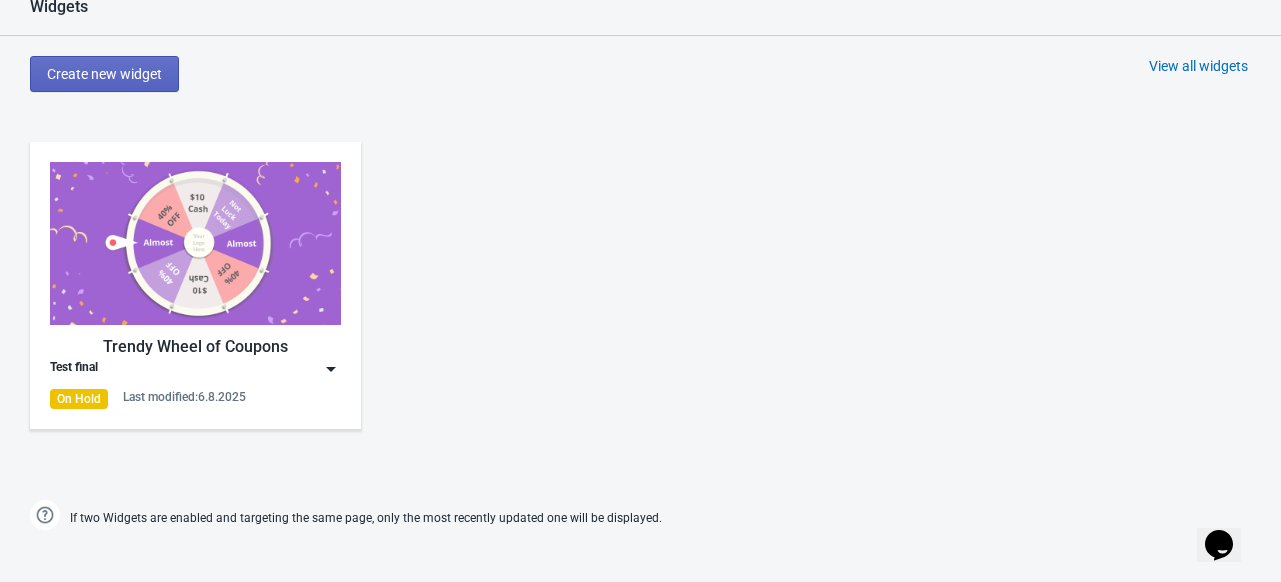 click at bounding box center (195, 243) 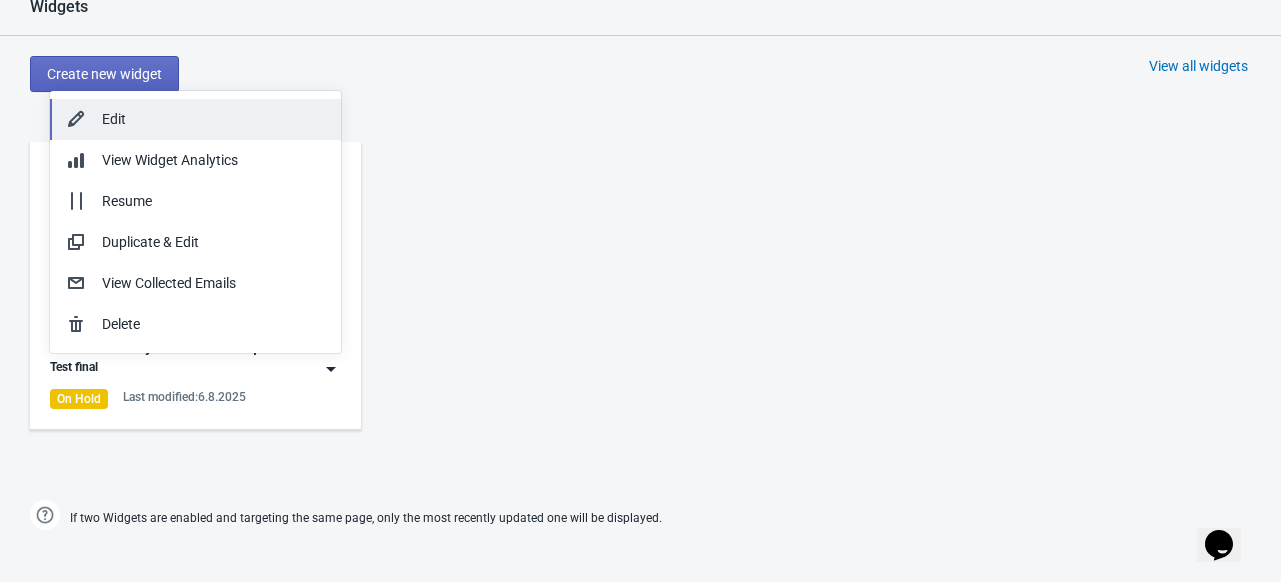 click on "Edit" at bounding box center (213, 119) 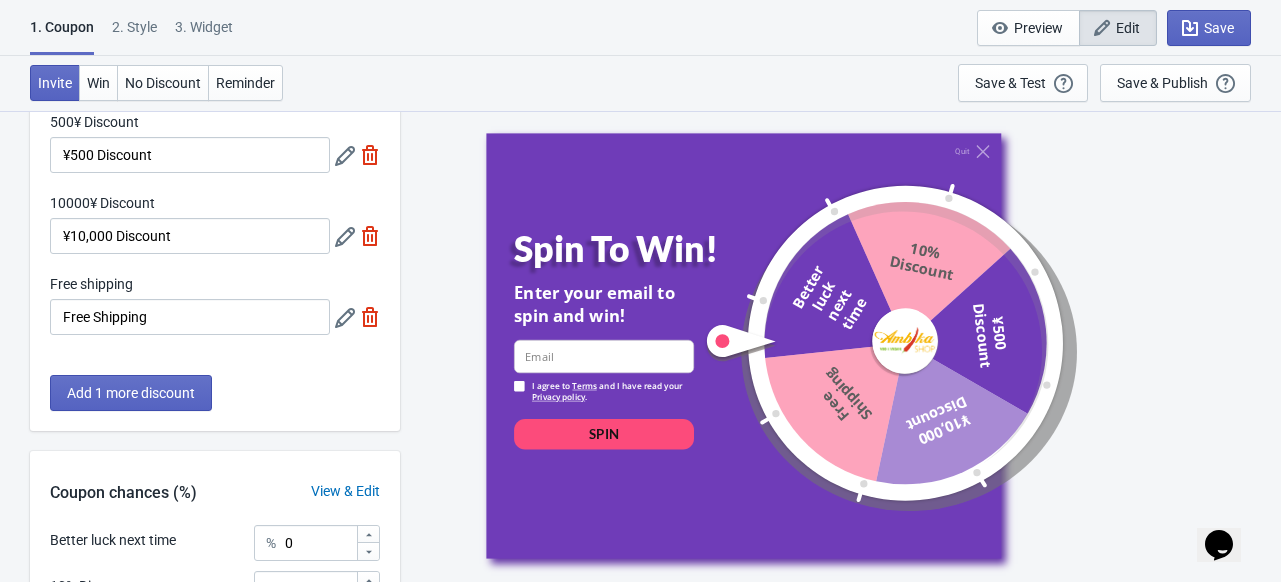 scroll, scrollTop: 262, scrollLeft: 0, axis: vertical 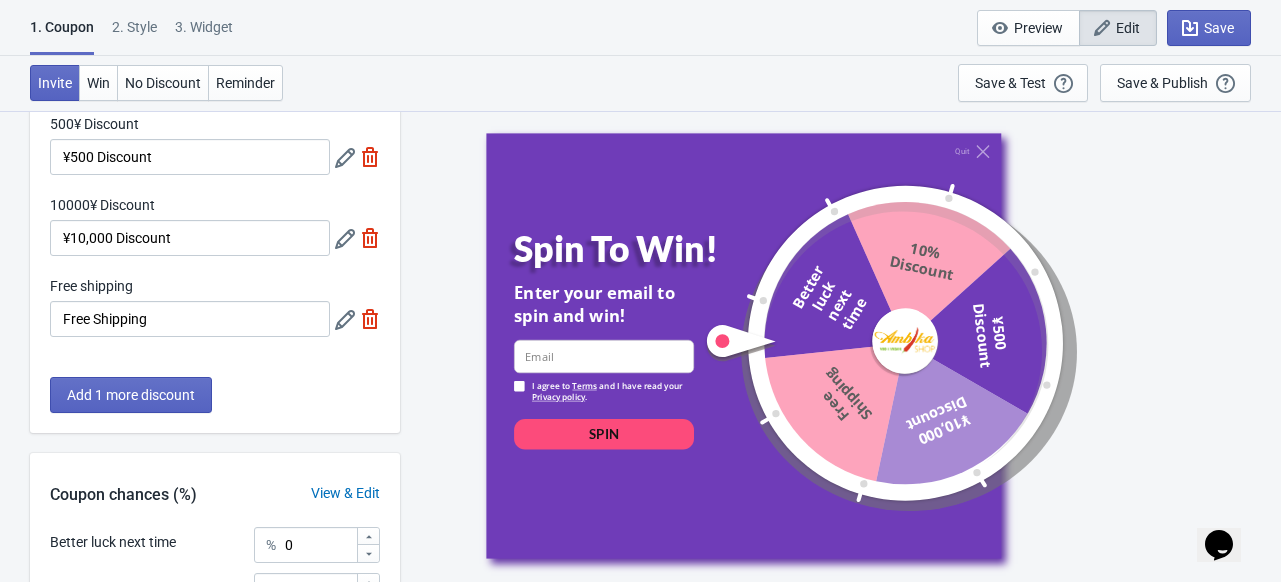 click 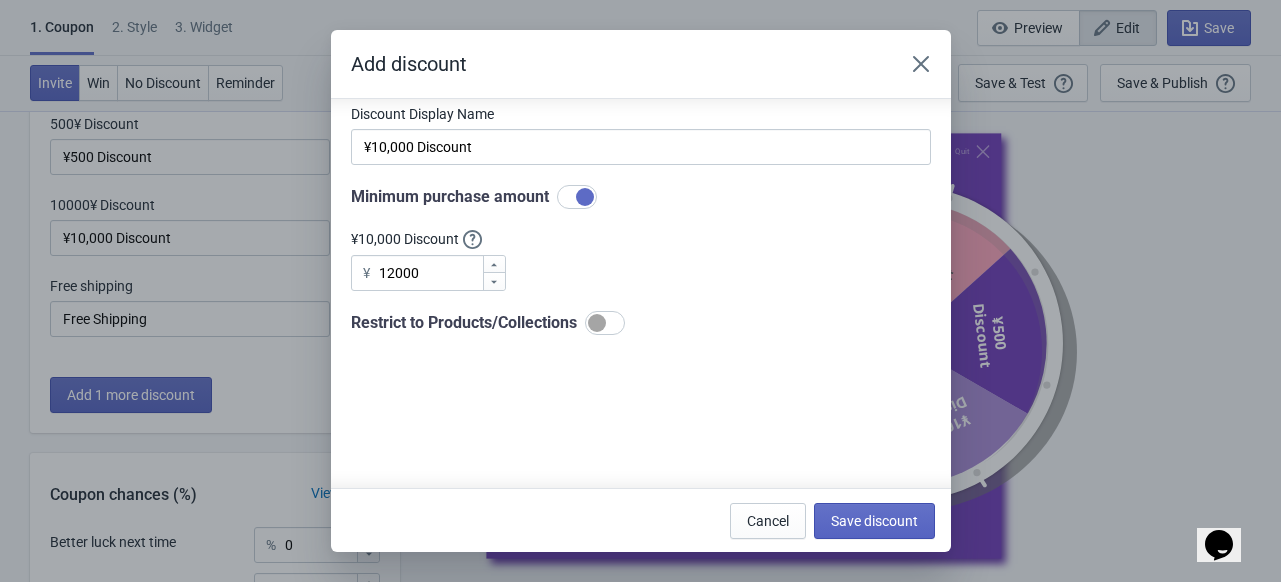 scroll, scrollTop: 220, scrollLeft: 0, axis: vertical 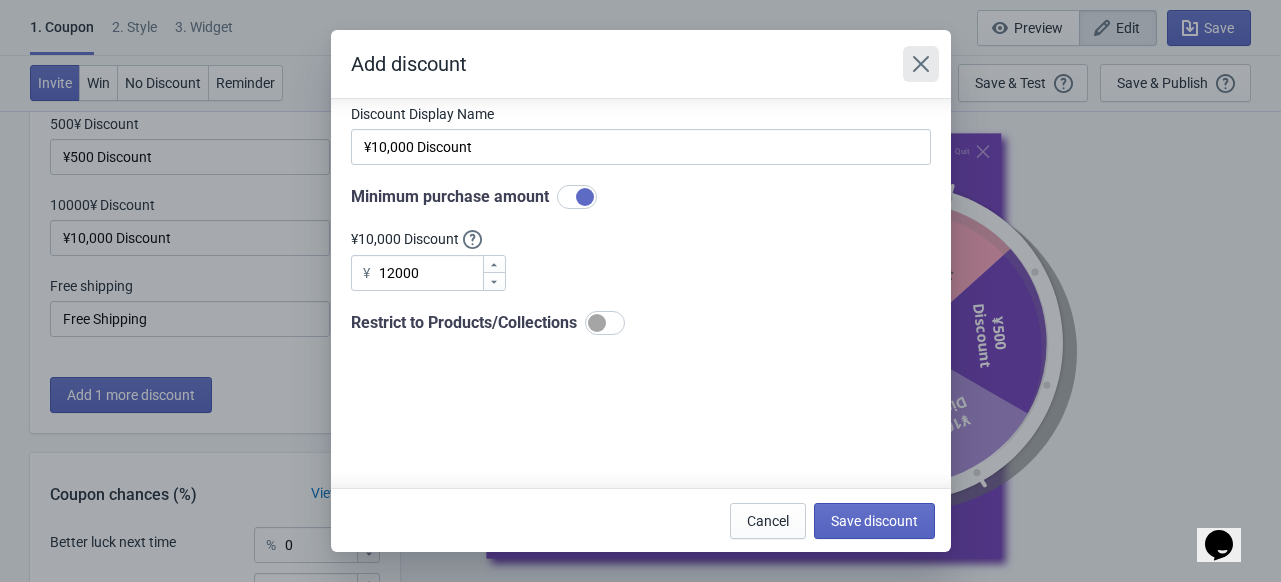 click 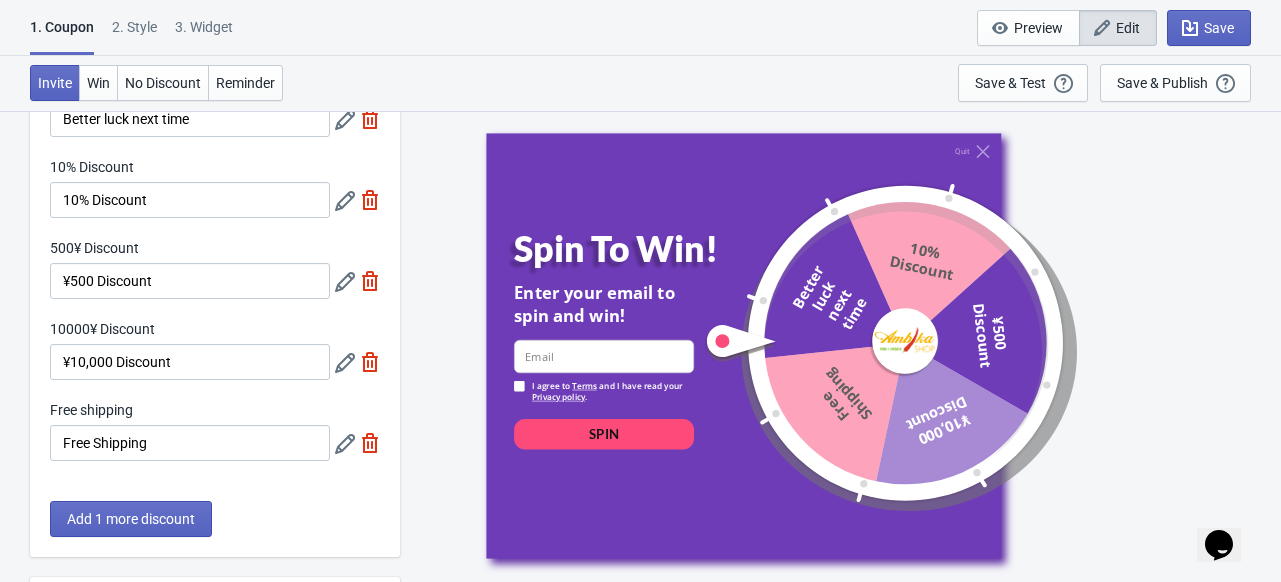 scroll, scrollTop: 0, scrollLeft: 0, axis: both 